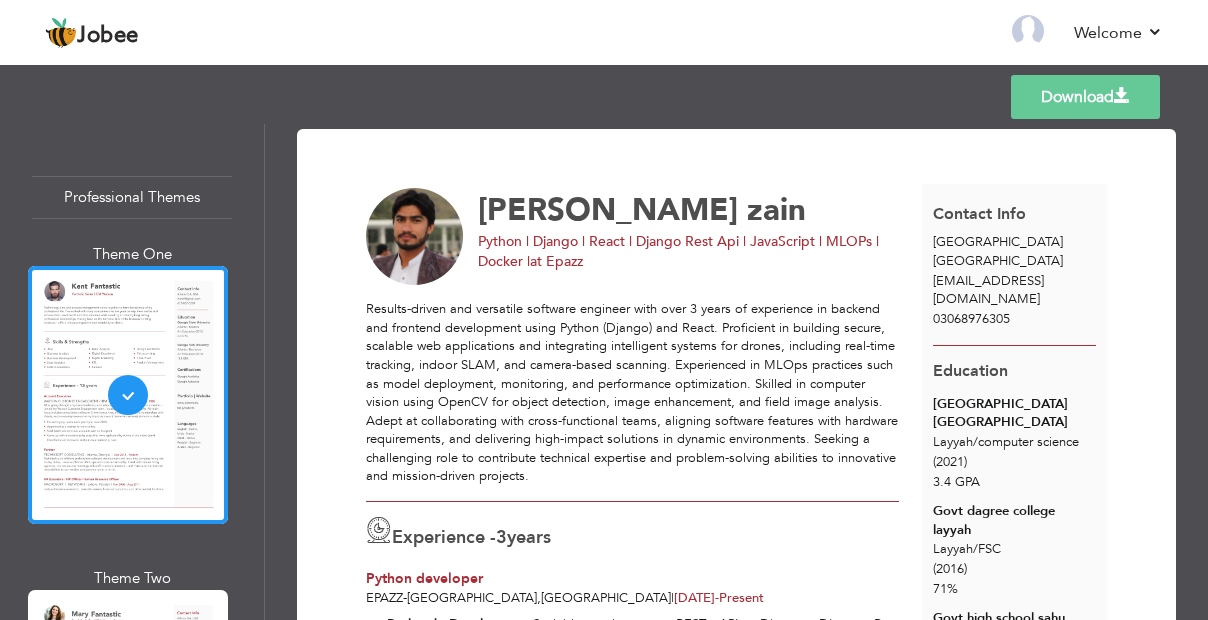 scroll, scrollTop: 0, scrollLeft: 0, axis: both 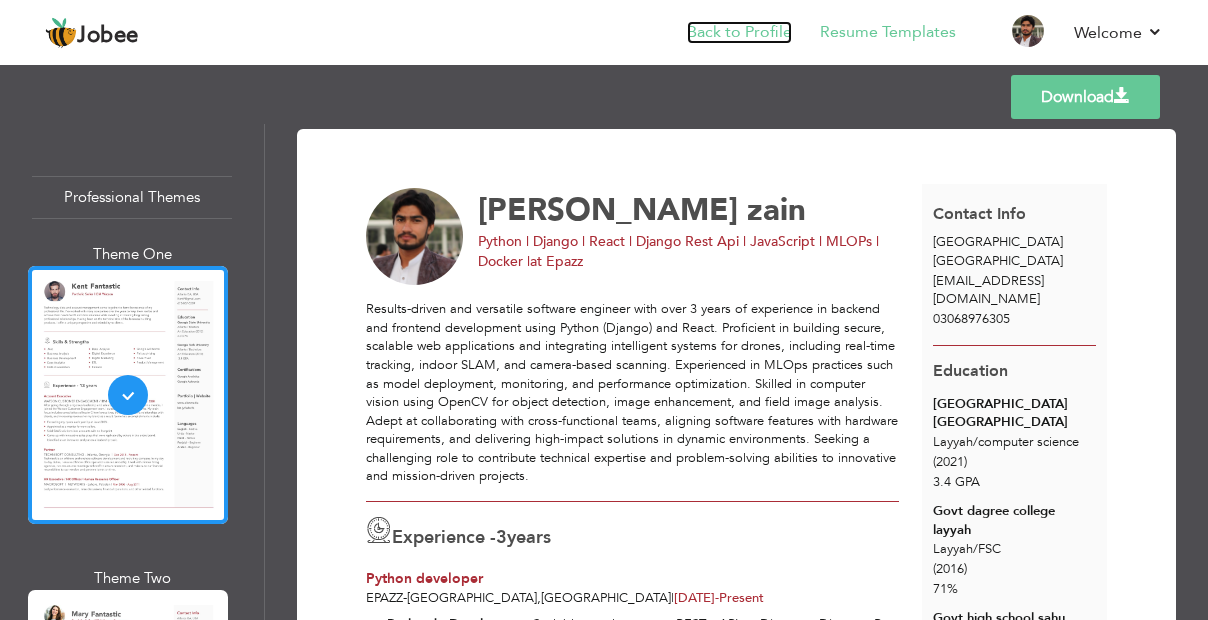 click on "Back to Profile" at bounding box center (739, 32) 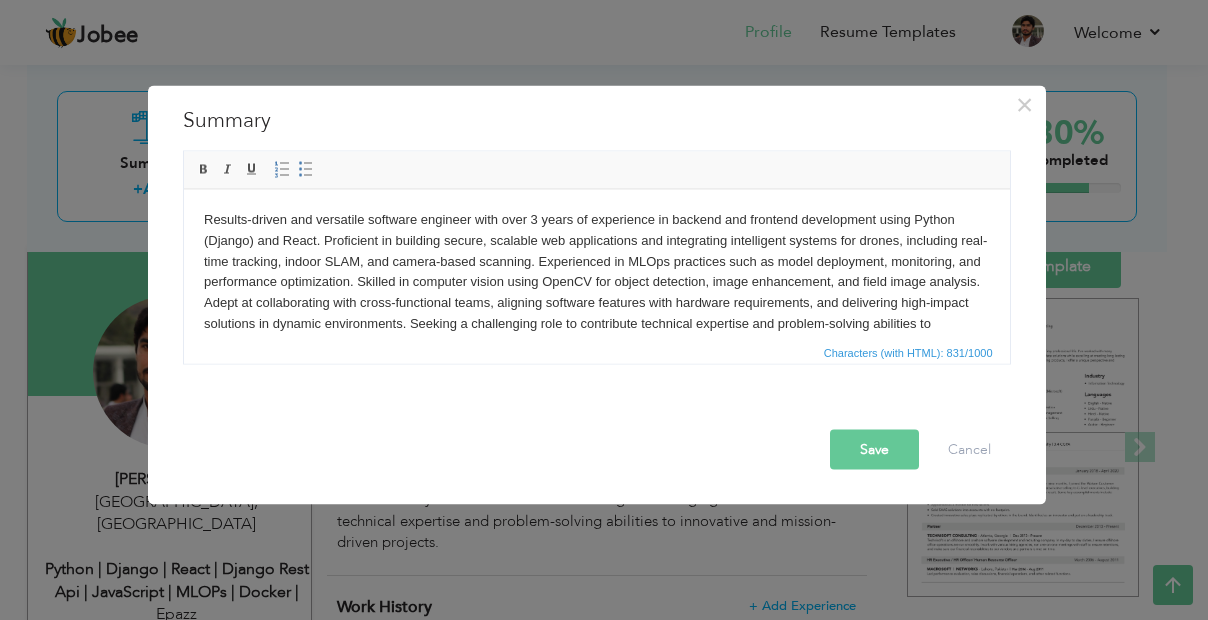 scroll, scrollTop: 0, scrollLeft: 0, axis: both 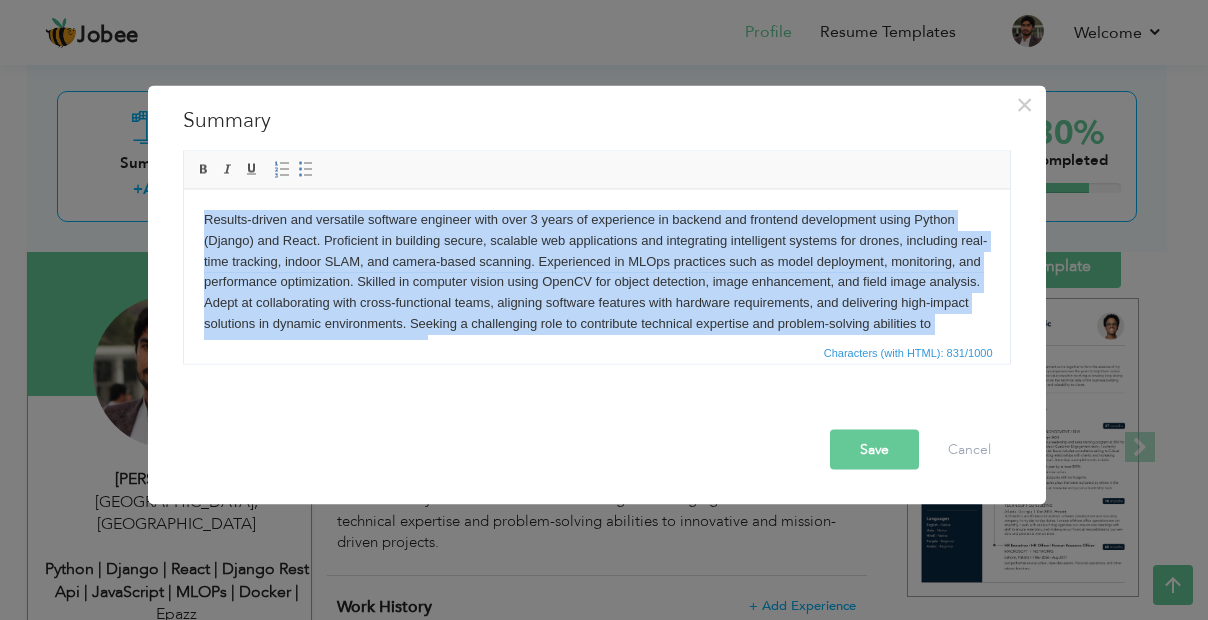 copy on "Results-driven and versatile software engineer with over 3 years of experience in backend and frontend development using Python (Django) and React. Proficient in building secure, scalable web applications and integrating intelligent systems for drones, including real-time tracking, indoor SLAM, and camera-based scanning. Experienced in MLOps practices such as model deployment, monitoring, and performance optimization. Skilled in computer vision using OpenCV for object detection, image enhancement, and field image analysis. Adept at collaborating with cross-functional teams, aligning software features with hardware requirements, and delivering high-impact solutions in dynamic environments. Seeking a challenging role to contribute technical expertise and problem-solving abilities to innovative and mission-driven projects." 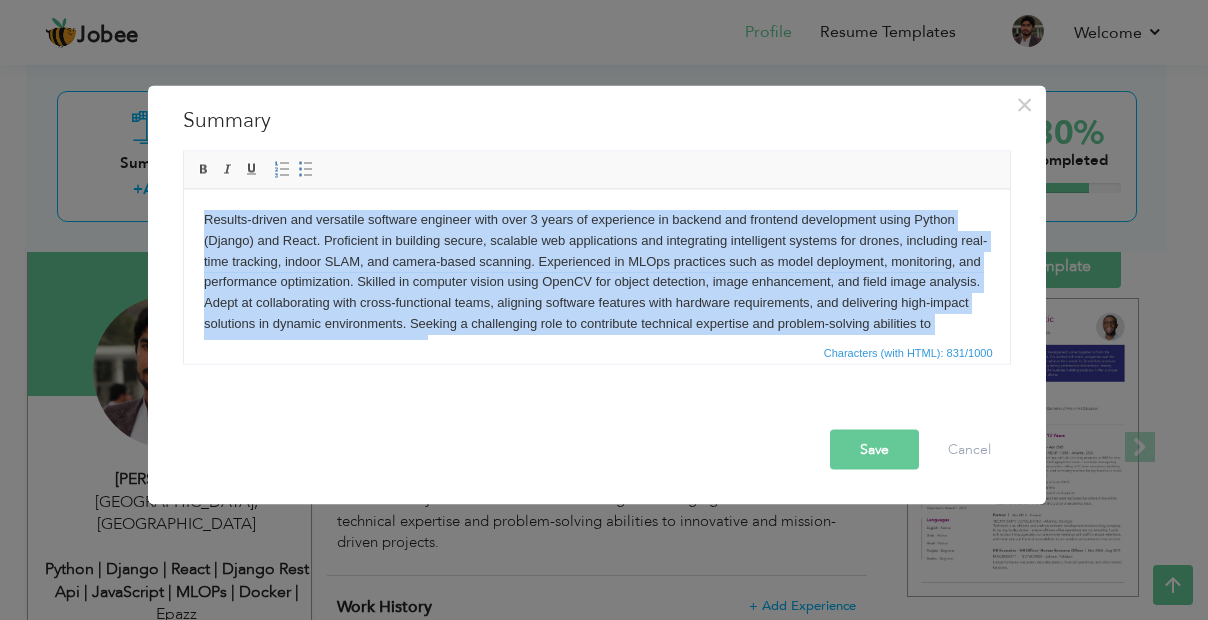 click on "Results-driven and versatile software engineer with over 3 years of experience in backend and frontend development using Python (Django) and React. Proficient in building secure, scalable web applications and integrating intelligent systems for drones, including real-time tracking, indoor SLAM, and camera-based scanning. Experienced in MLOps practices such as model deployment, monitoring, and performance optimization. Skilled in computer vision using OpenCV for object detection, image enhancement, and field image analysis. Adept at collaborating with cross-functional teams, aligning software features with hardware requirements, and delivering high-impact solutions in dynamic environments. Seeking a challenging role to contribute technical expertise and problem-solving abilities to innovative and mission-driven projects." at bounding box center (596, 282) 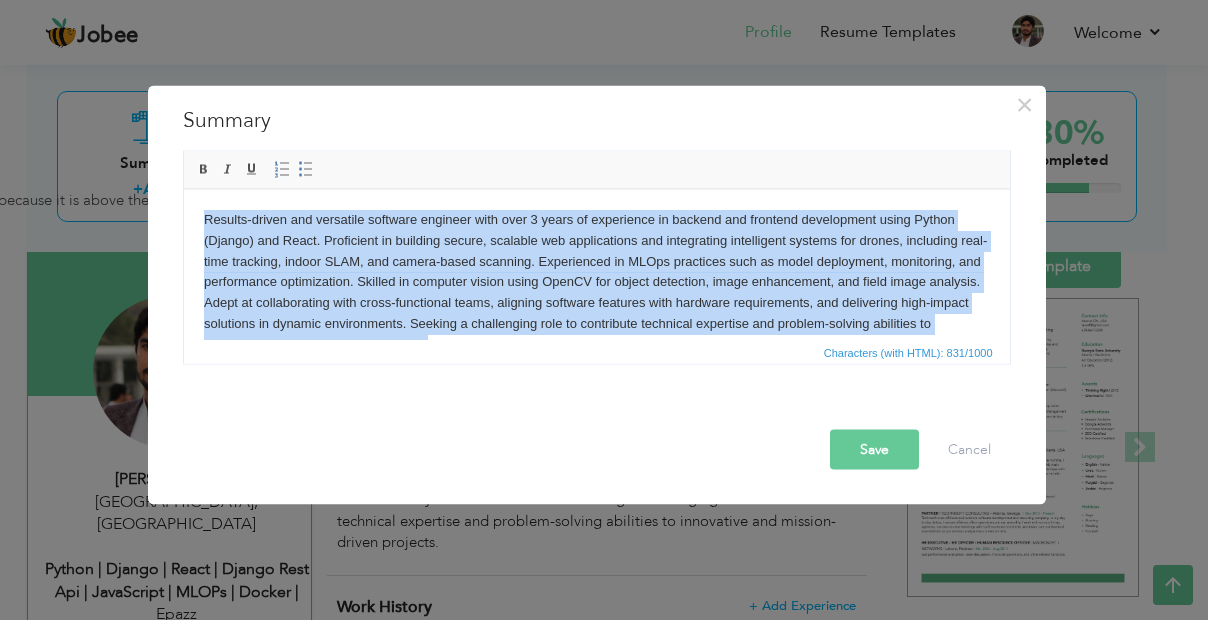 click on "Results-driven and versatile software engineer with over 3 years of experience in backend and frontend development using Python (Django) and React. Proficient in building secure, scalable web applications and integrating intelligent systems for drones, including real-time tracking, indoor SLAM, and camera-based scanning. Experienced in MLOps practices such as model deployment, monitoring, and performance optimization. Skilled in computer vision using OpenCV for object detection, image enhancement, and field image analysis. Adept at collaborating with cross-functional teams, aligning software features with hardware requirements, and delivering high-impact solutions in dynamic environments. Seeking a challenging role to contribute technical expertise and problem-solving abilities to innovative and mission-driven projects." at bounding box center [596, 282] 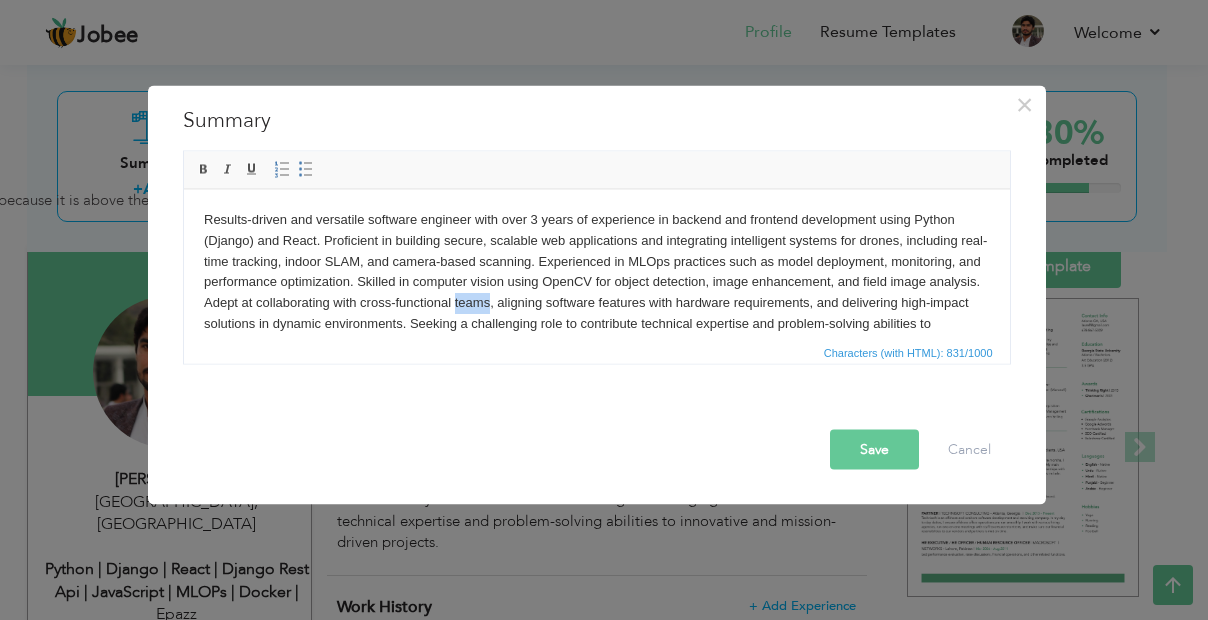 click on "Results-driven and versatile software engineer with over 3 years of experience in backend and frontend development using Python (Django) and React. Proficient in building secure, scalable web applications and integrating intelligent systems for drones, including real-time tracking, indoor SLAM, and camera-based scanning. Experienced in MLOps practices such as model deployment, monitoring, and performance optimization. Skilled in computer vision using OpenCV for object detection, image enhancement, and field image analysis. Adept at collaborating with cross-functional teams, aligning software features with hardware requirements, and delivering high-impact solutions in dynamic environments. Seeking a challenging role to contribute technical expertise and problem-solving abilities to innovative and mission-driven projects." at bounding box center [596, 282] 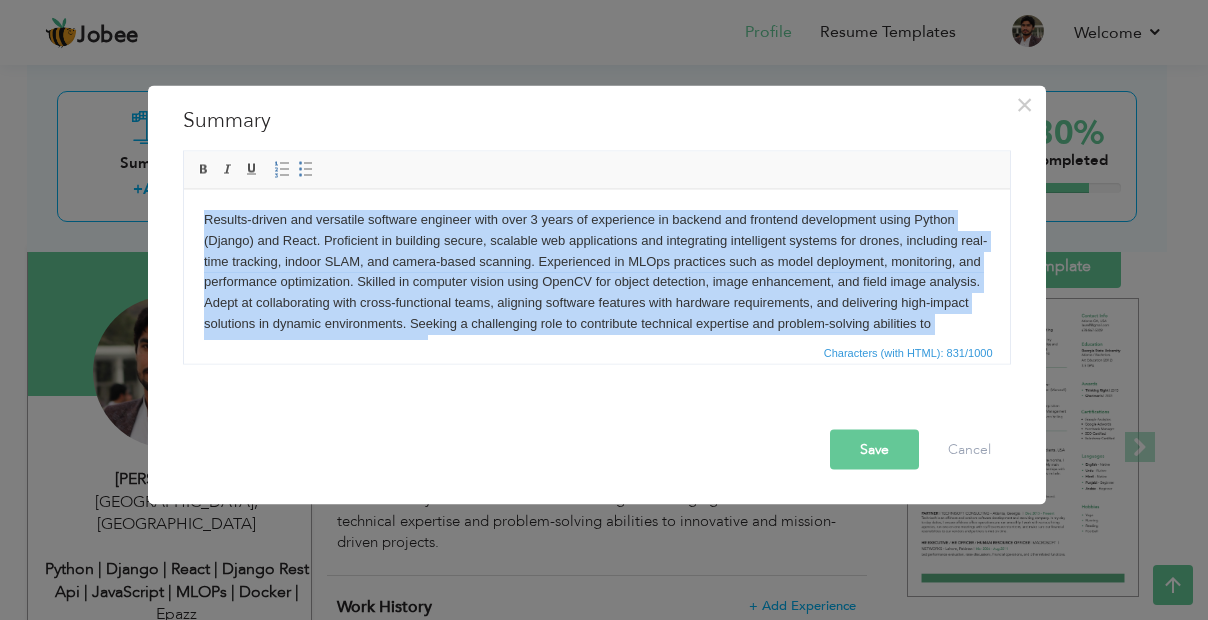 type 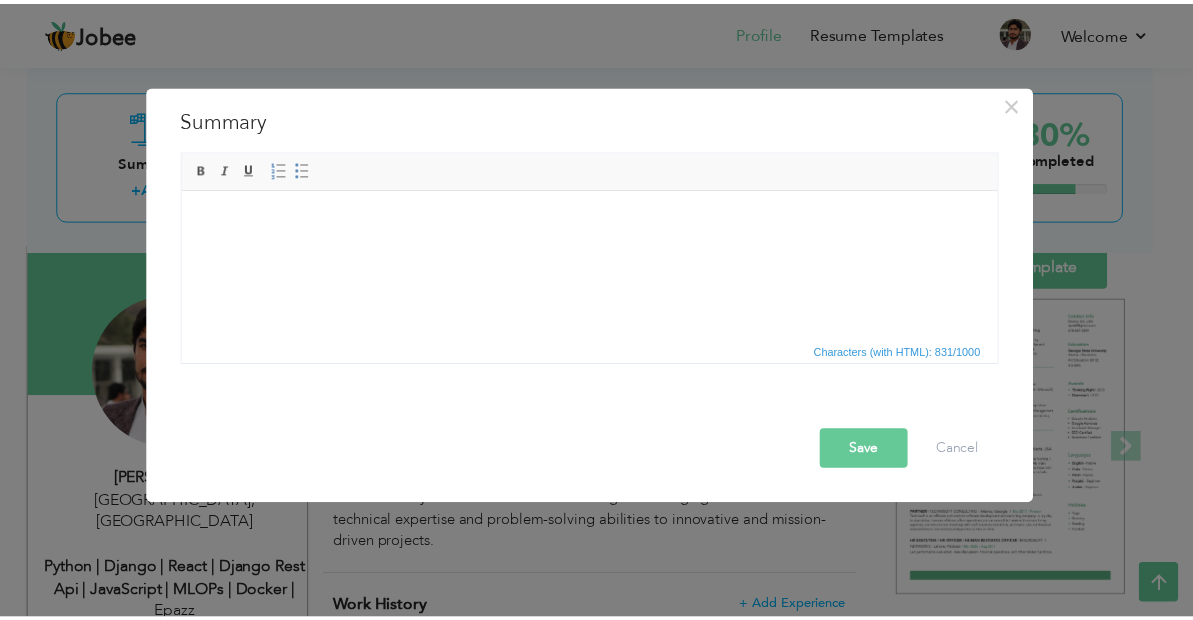 scroll, scrollTop: 11, scrollLeft: 0, axis: vertical 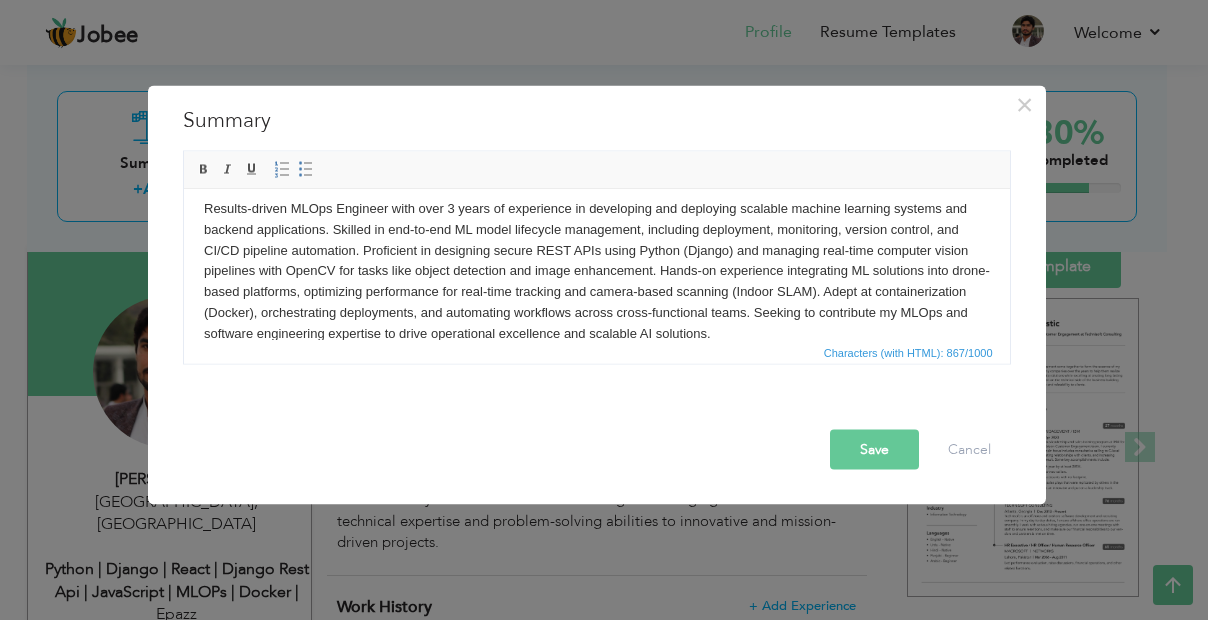 click on "Save" at bounding box center (874, 450) 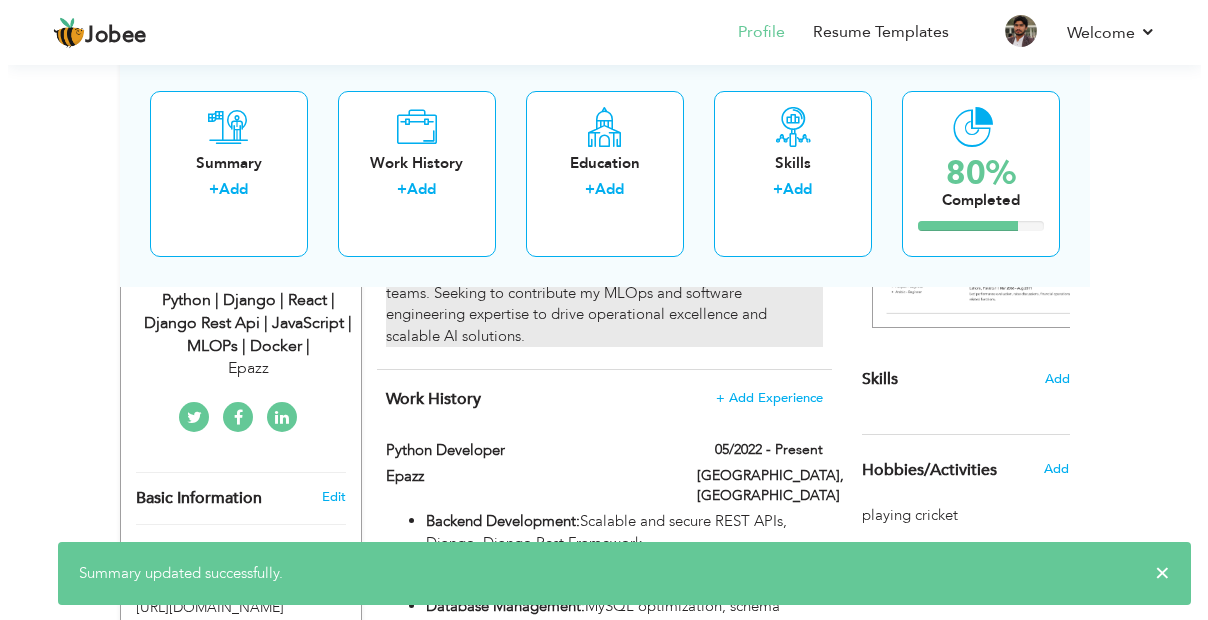 scroll, scrollTop: 446, scrollLeft: 0, axis: vertical 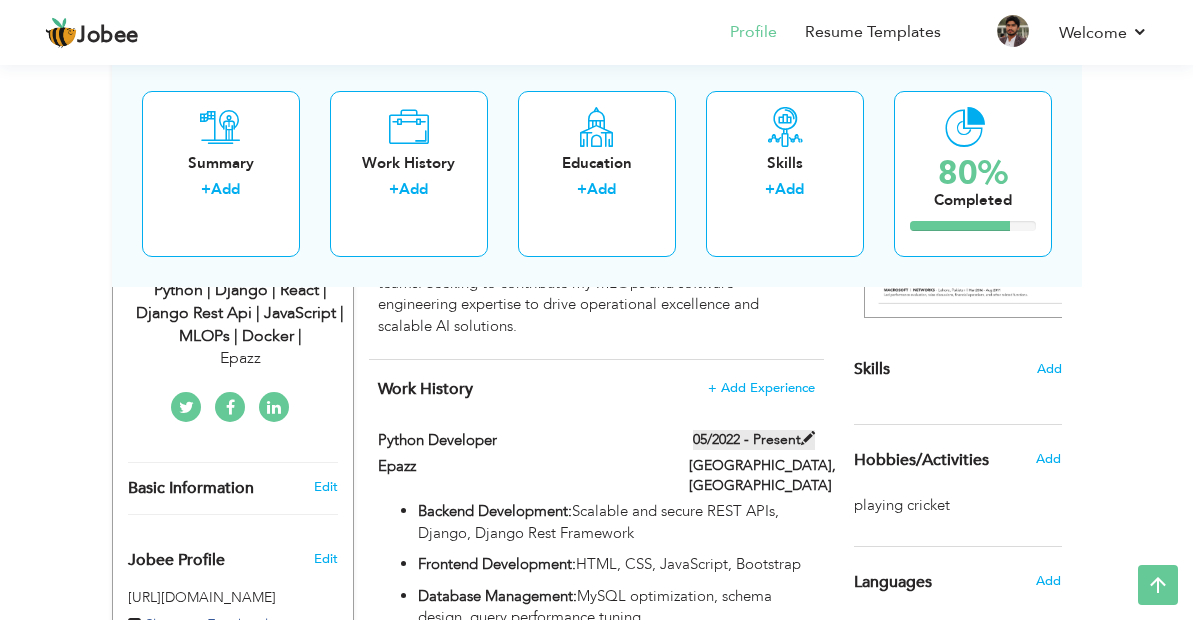click at bounding box center [808, 438] 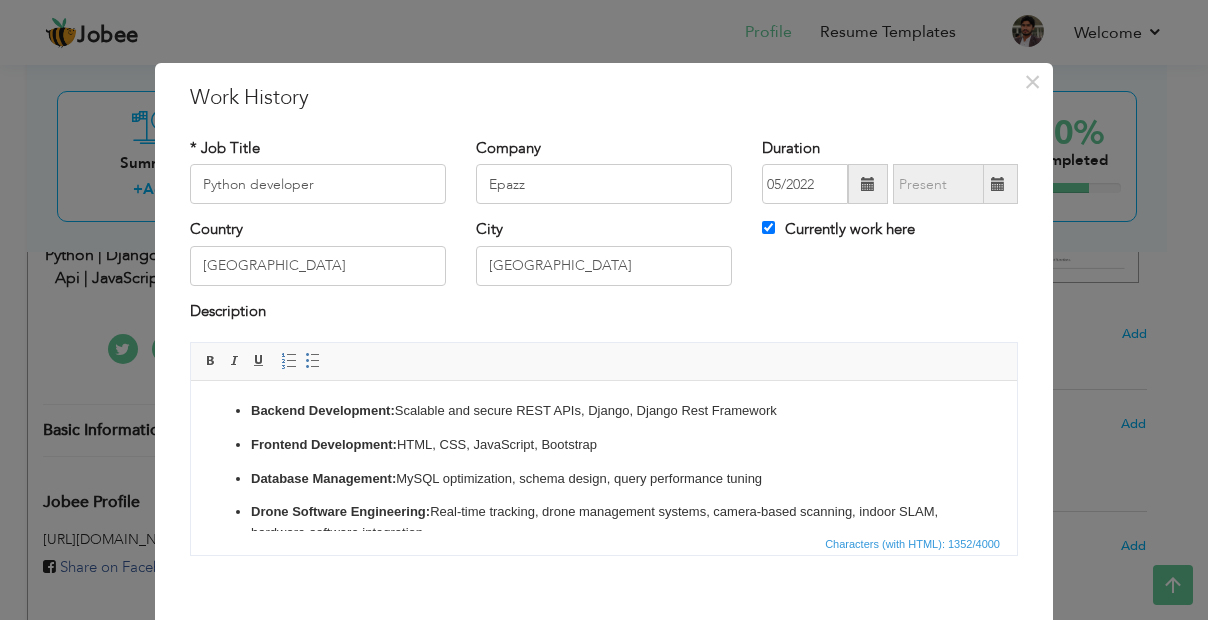 click on "Backend Development:  Scalable and secure REST APIs, Django, Django Rest Framework Frontend Development:  HTML, CSS, JavaScript, Bootstrap Database Management:  MySQL optimization, schema design, query performance tuning Drone Software Engineering:  Real-time tracking, drone management systems, camera-based scanning, indoor SLAM, hardware-software integration Computer Vision:  OpenCV (cv2), object detection (warehouse box detection), image enhancement, image-based counting in field areas, good/bad image classification MLOps & DevOps: Model Monitoring:  Track performance, detect drift, analyze good/bad predictions Model Deployment:  CI/CD for ML pipelines, Docker containerization, Git versioning IoT & Real-Time Systems:  MQTT (messaging protocol), Celery (background processing), integration with IoT and drone hardware API Integration:  Third-party APIs for sensor data and camera feeds Collaboration:  Agile workflows, cross-functional teamwork, system architecture design" at bounding box center [604, 611] 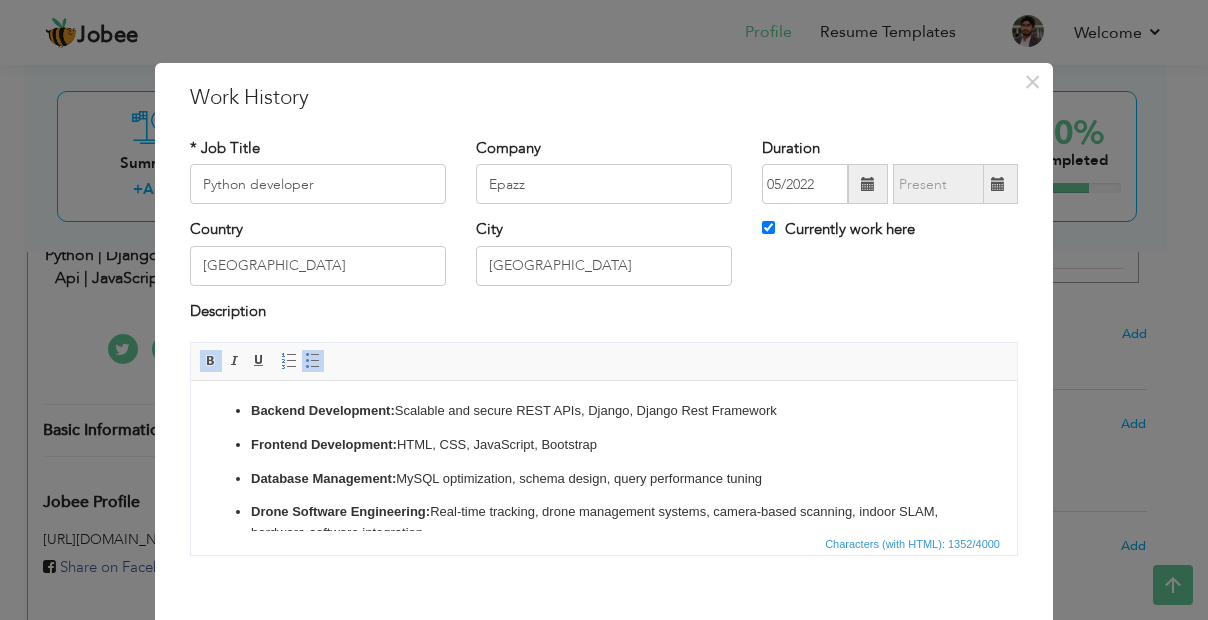 click on "Database Management:  MySQL optimization, schema design, query performance tuning" at bounding box center [604, 479] 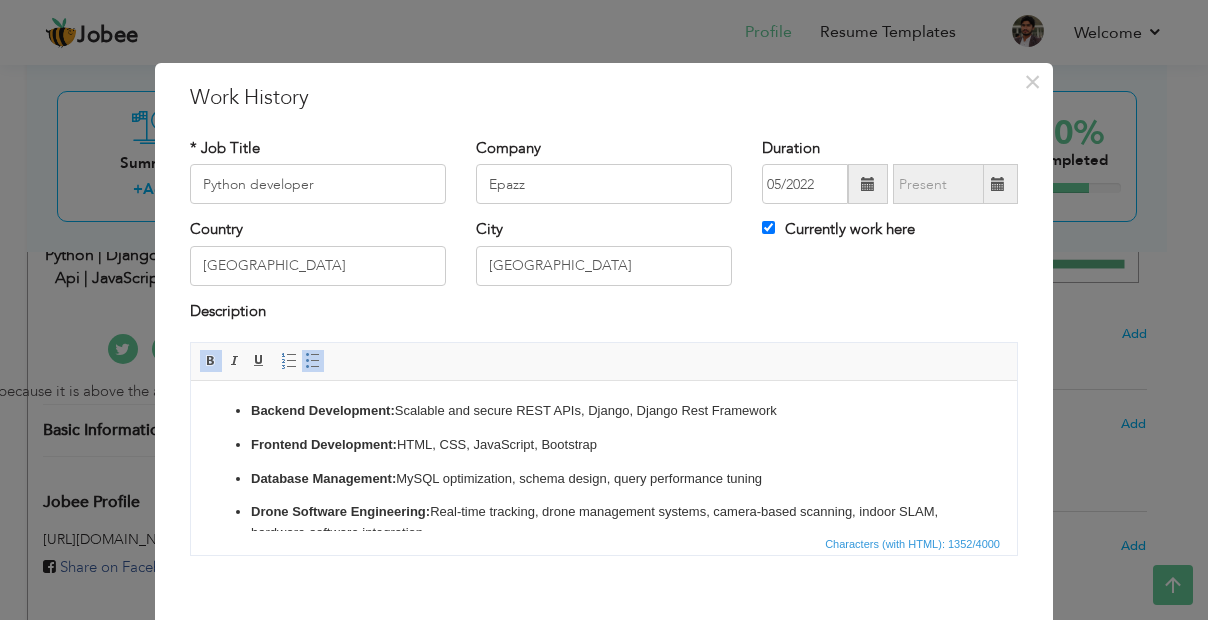 click on "Database Management:  MySQL optimization, schema design, query performance tuning" at bounding box center (604, 479) 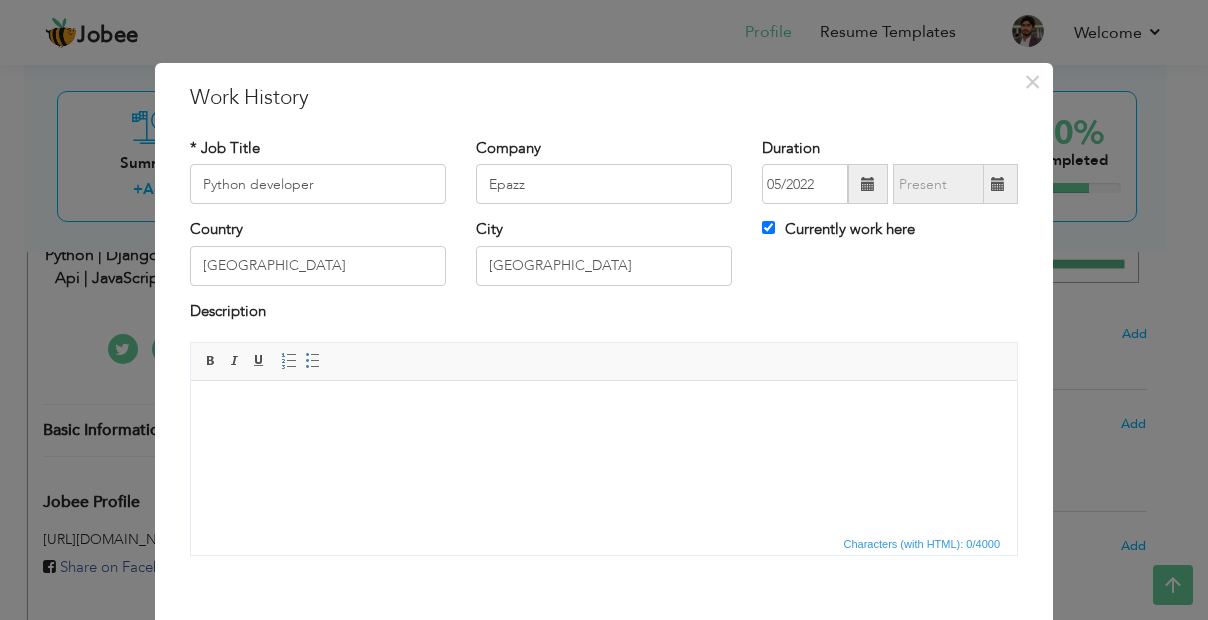 click at bounding box center [604, 411] 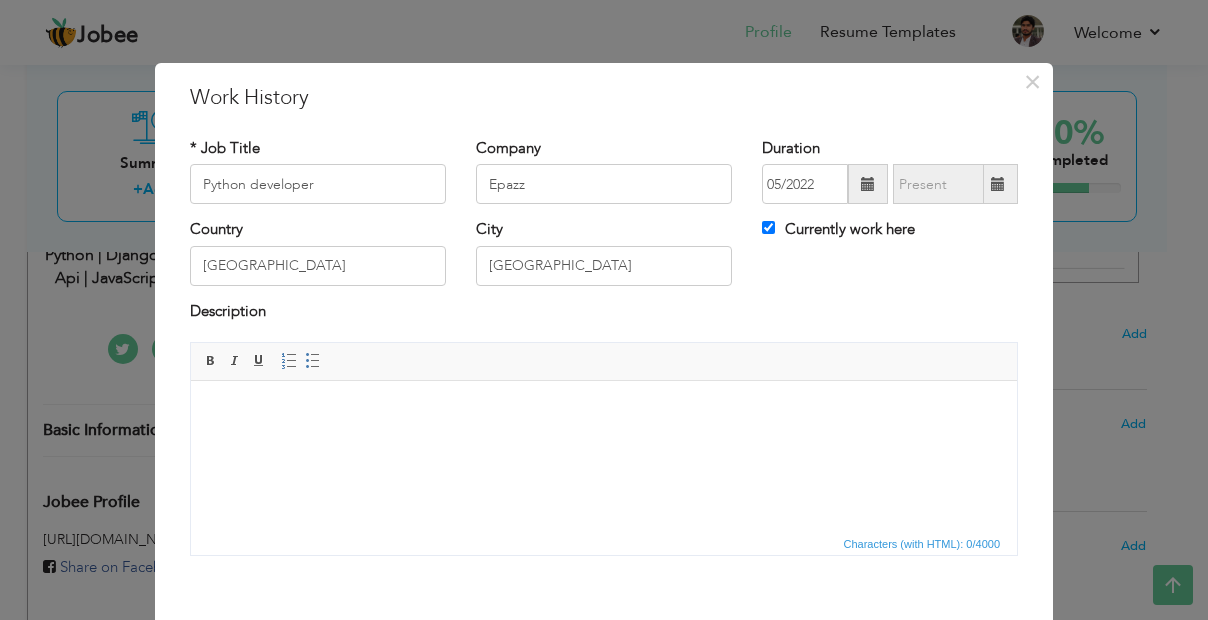 click at bounding box center [604, 411] 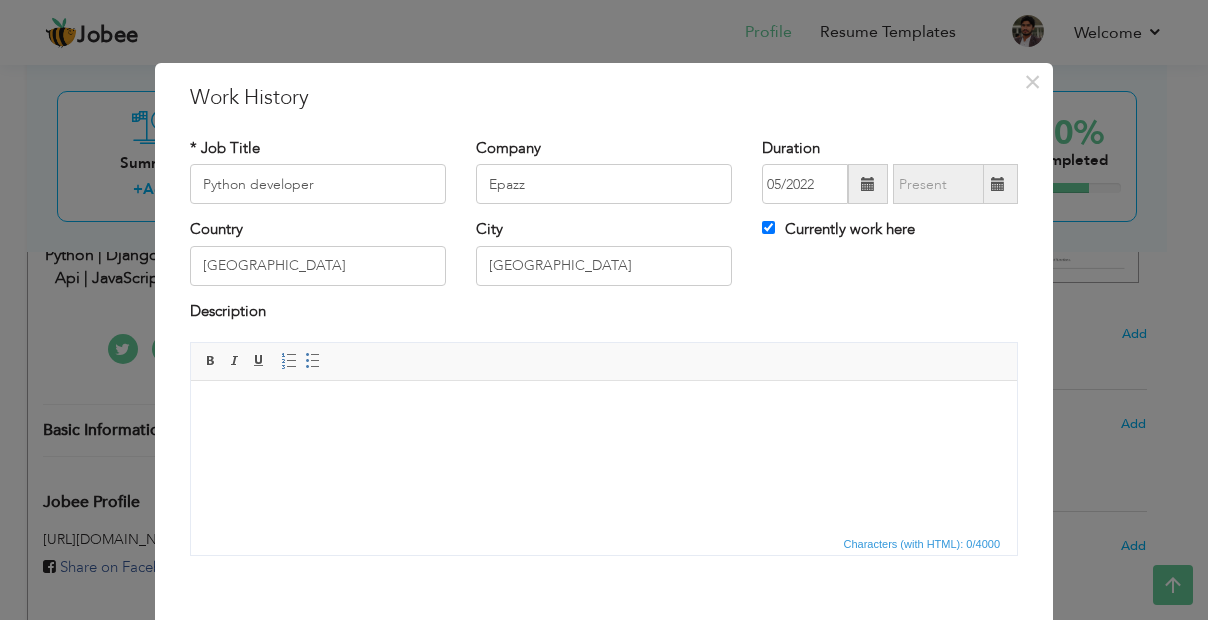 click at bounding box center [604, 411] 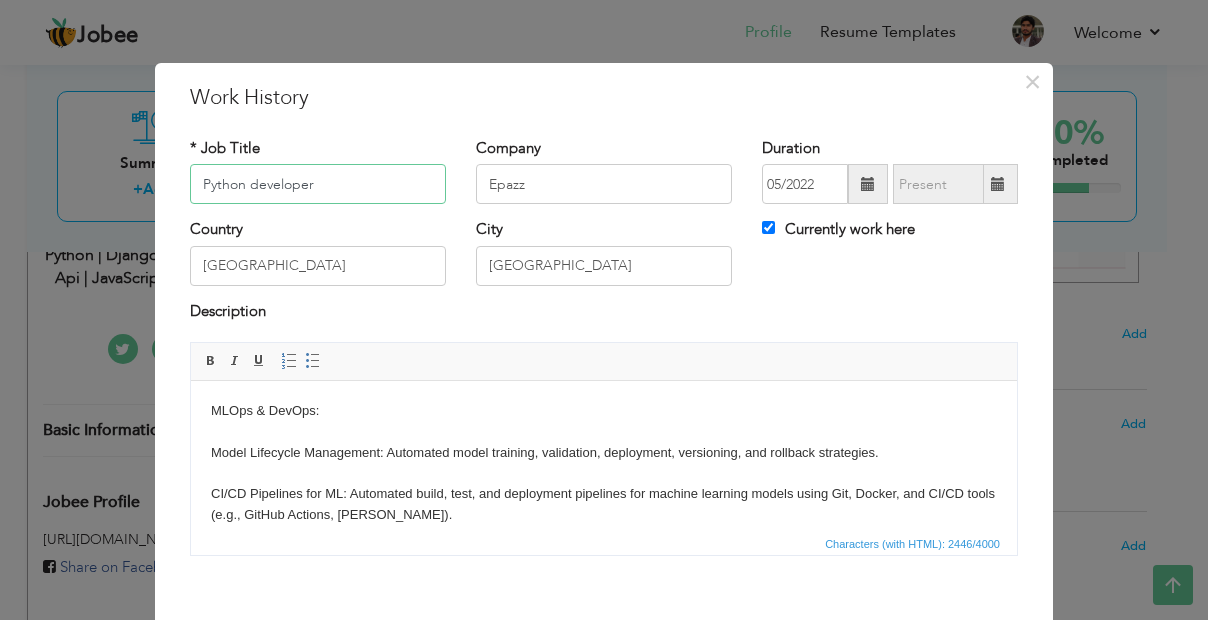 click on "Python developer" at bounding box center [318, 184] 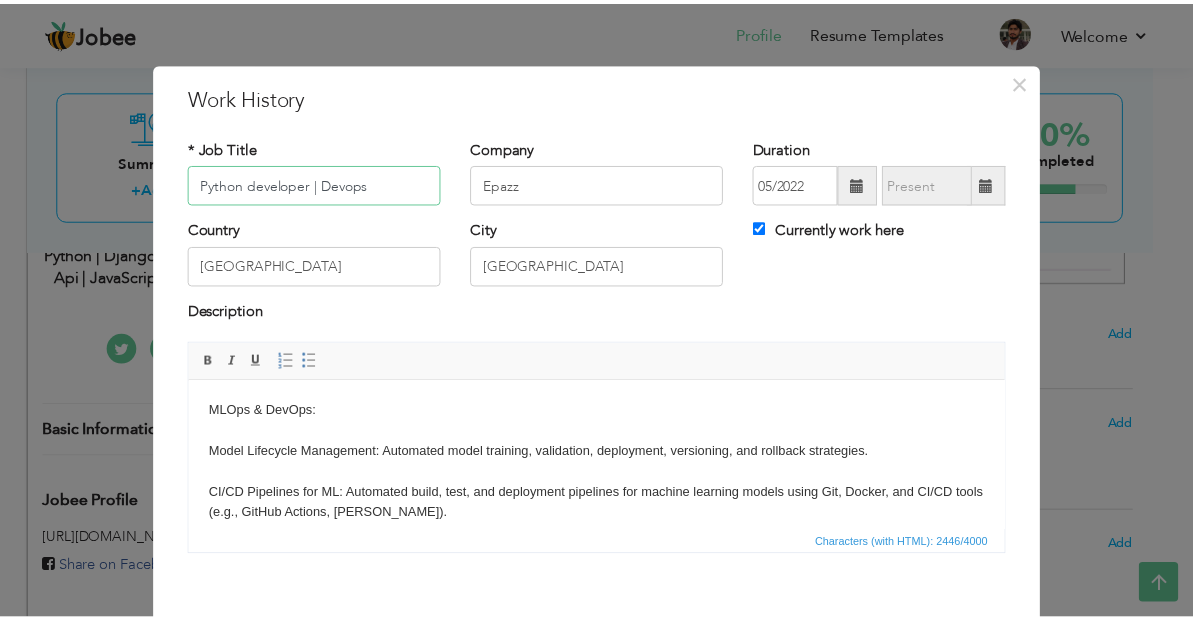 scroll, scrollTop: 98, scrollLeft: 0, axis: vertical 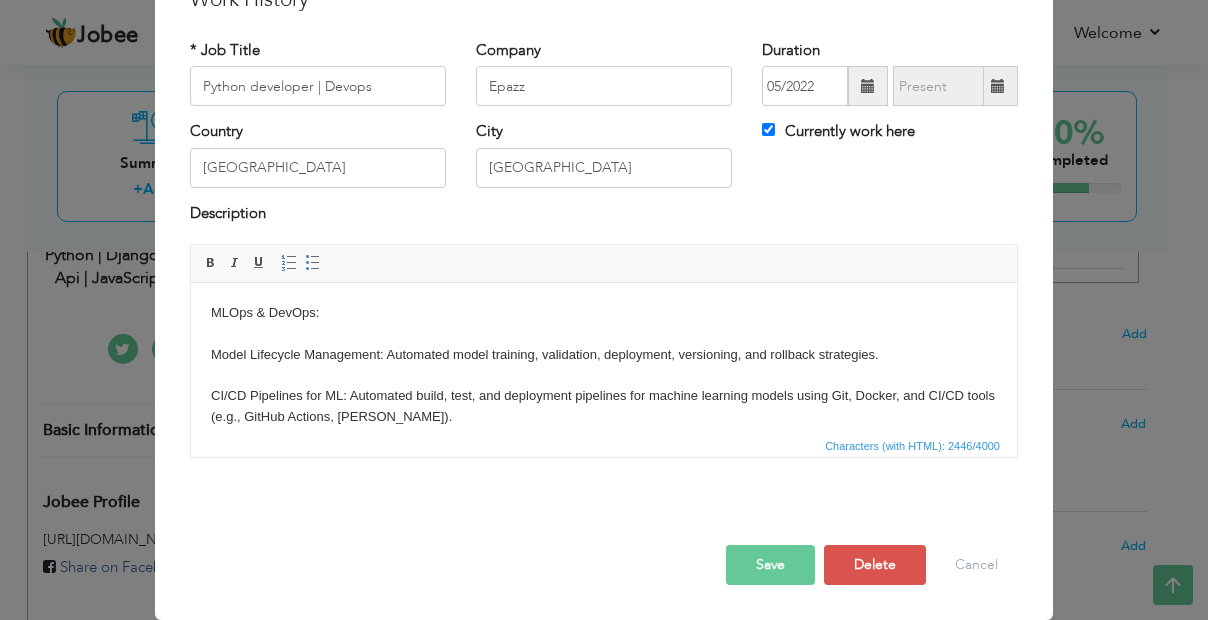 click on "Save" at bounding box center [770, 565] 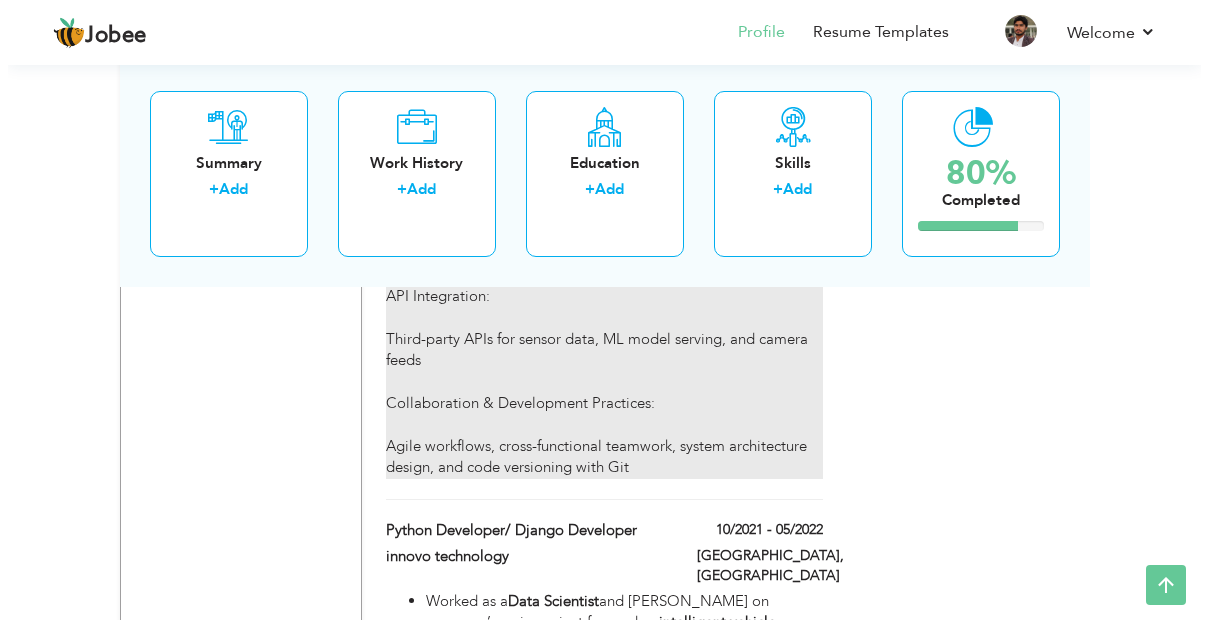 scroll, scrollTop: 1929, scrollLeft: 0, axis: vertical 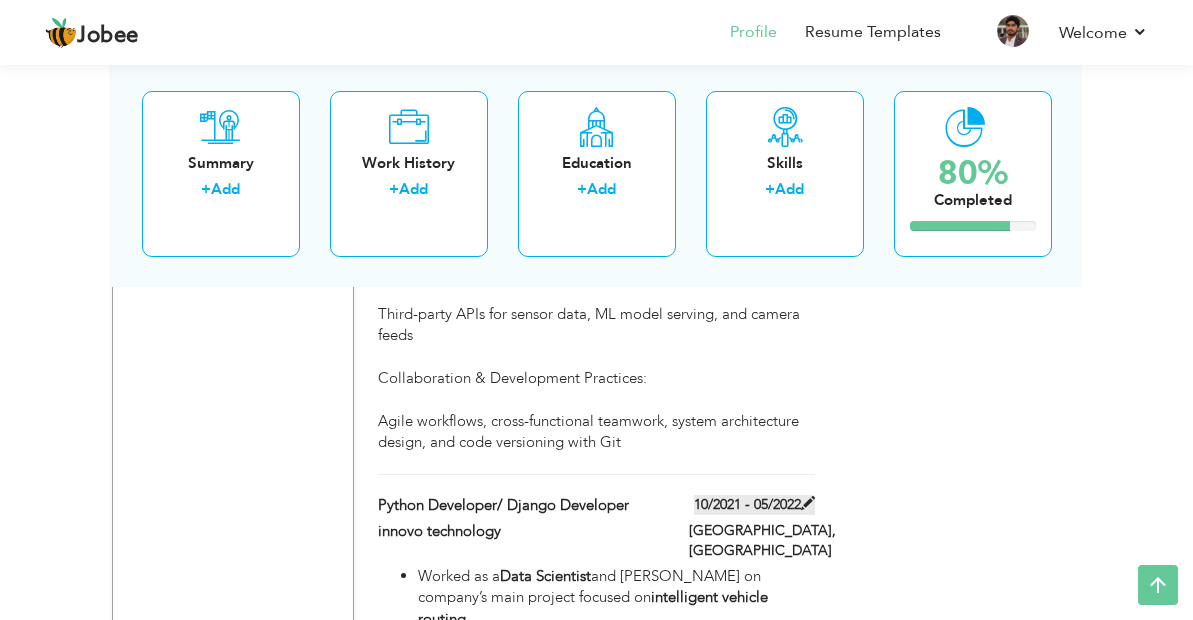 click at bounding box center (808, 503) 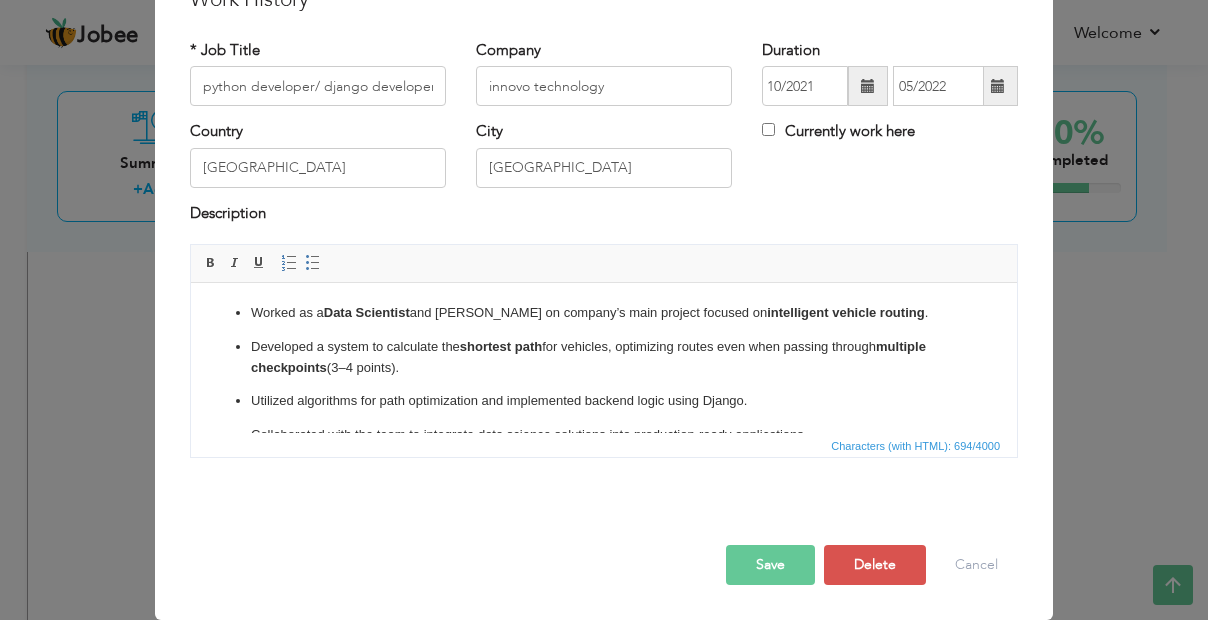 scroll, scrollTop: 0, scrollLeft: 0, axis: both 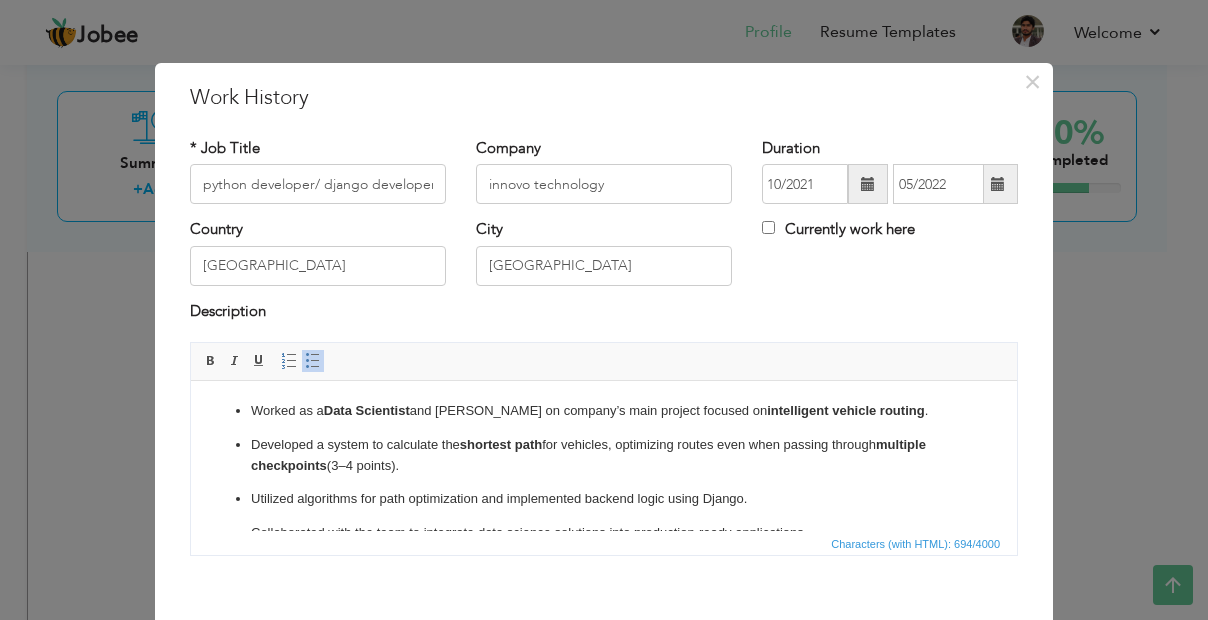 click on "Developed a system to calculate the  shortest path  for vehicles, optimizing routes even when passing through  multiple checkpoints  (3–4 points)." at bounding box center [604, 456] 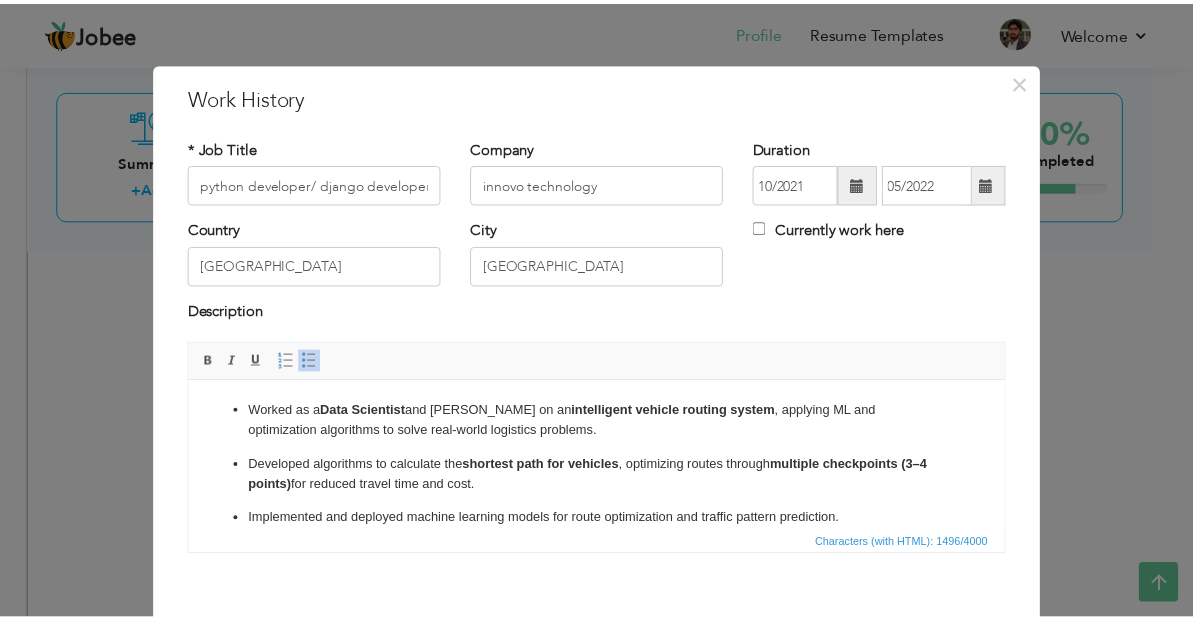 scroll, scrollTop: 98, scrollLeft: 0, axis: vertical 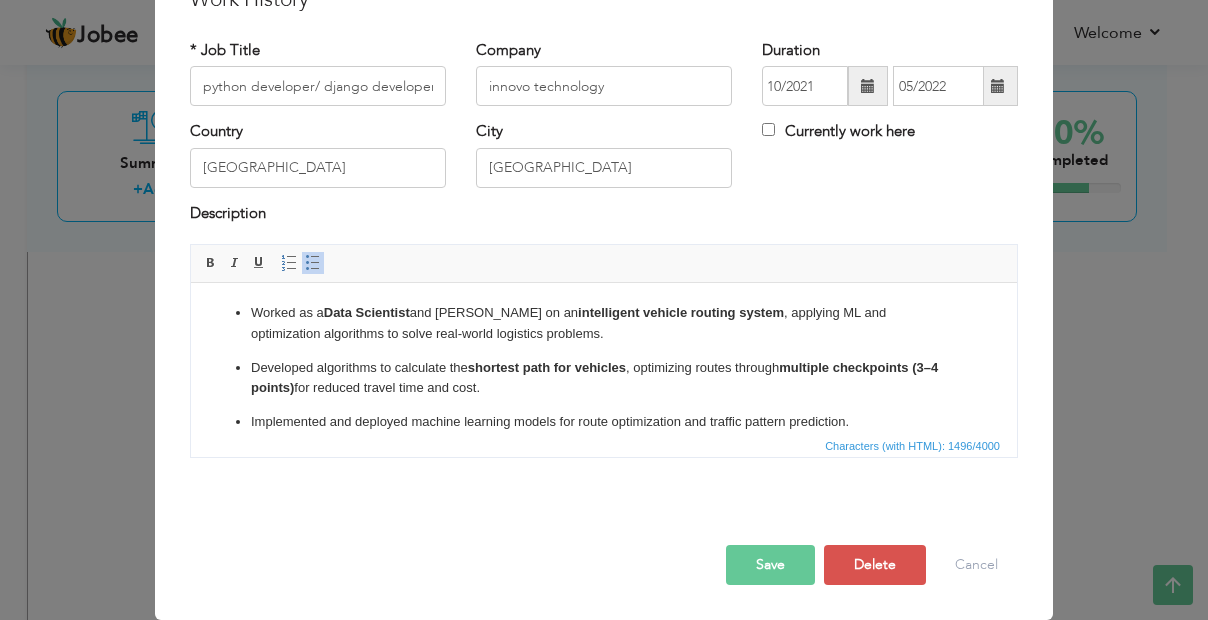 click on "Save" at bounding box center (770, 565) 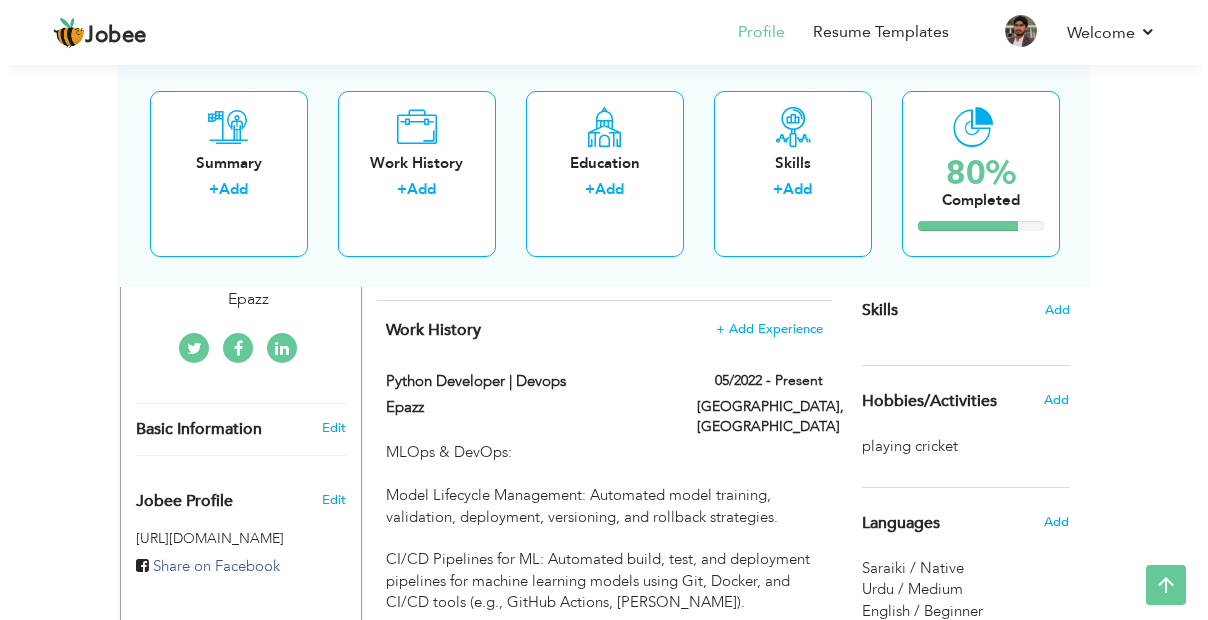 scroll, scrollTop: 503, scrollLeft: 0, axis: vertical 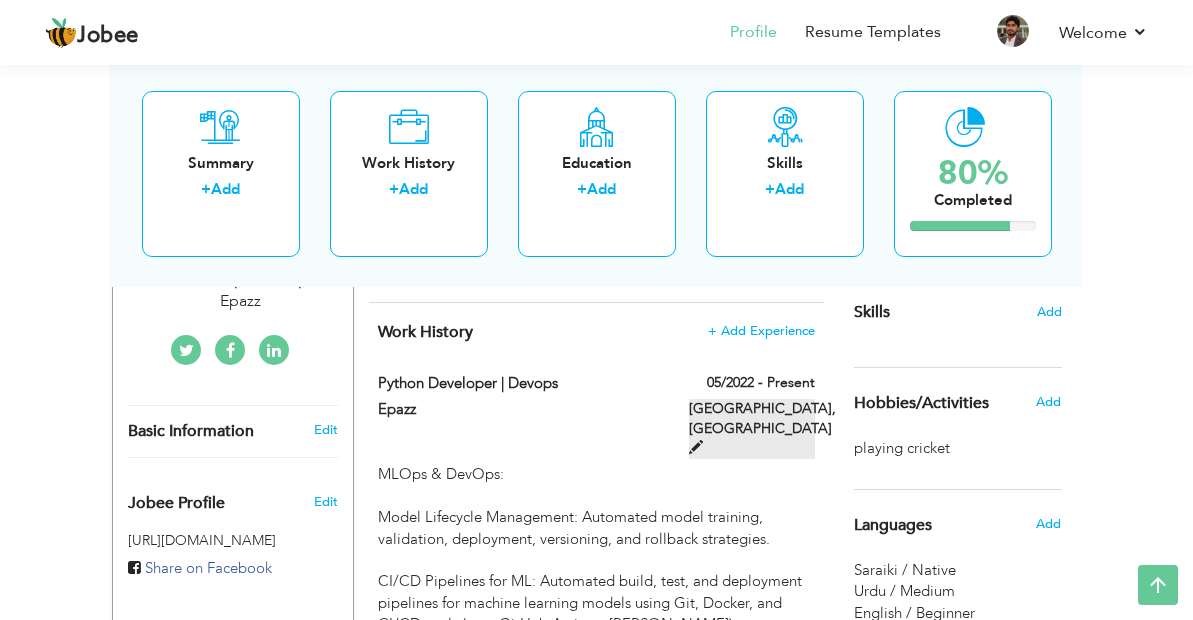 click at bounding box center (696, 447) 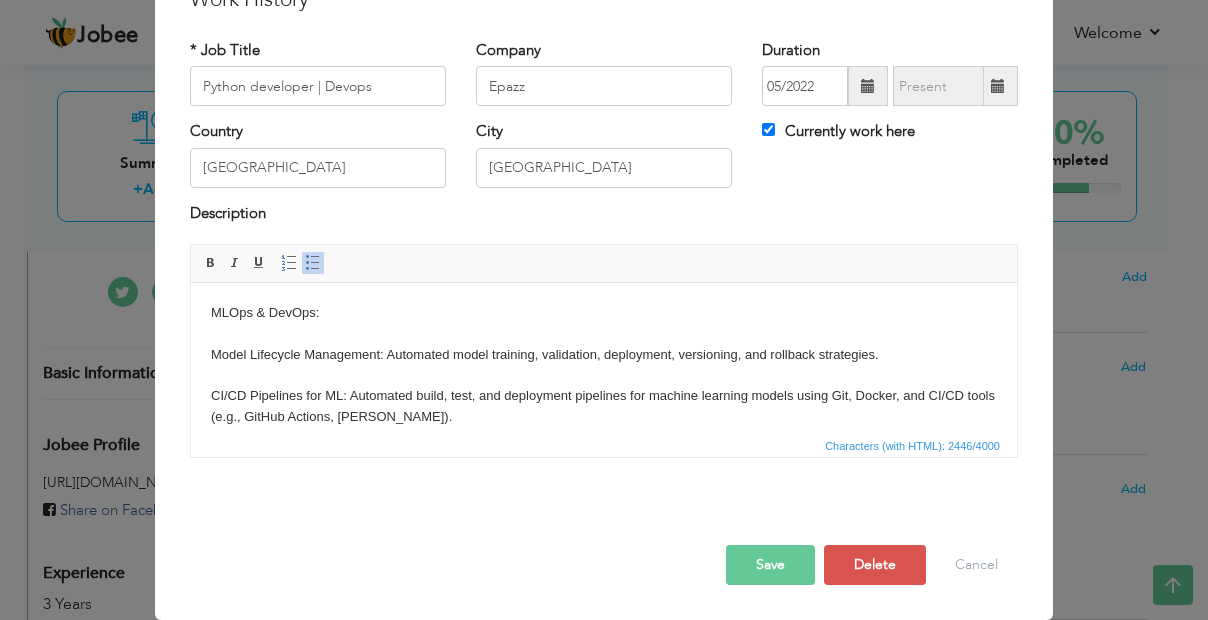scroll, scrollTop: 0, scrollLeft: 0, axis: both 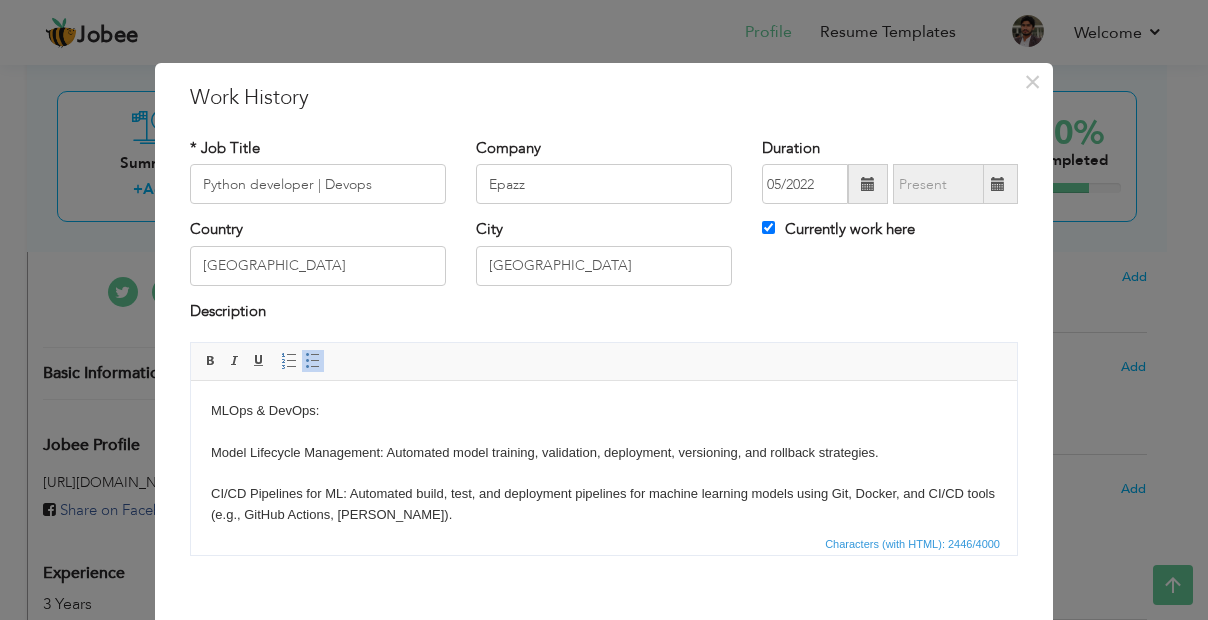click on "MLOps & DevOps:     Model Lifecycle Management: Automated model training, validation, deployment, versioning, and rollback strategies.     CI/CD Pipelines for ML: Automated build, test, and deployment pipelines for machine learning models using Git, Docker, and CI/CD tools (e.g., GitHub Actions, [PERSON_NAME]).     Model Deployment & Serving: Deploy machine learning models in production environments using Docker, REST APIs, and cloud/on-premise services.     Monitoring & Logging: Monitor model performance (latency, accuracy, drift), analyze good/bad predictions, and log inference metrics for continuous improvement.     Model Retraining Pipelines: Automated retraining triggered by performance drop or new data, ensuring adaptive learning in production.     Data & Feature Pipelines: Build and automate data preprocessing and feature extraction pipelines integrated into ML workflows.     Infrastructure as Code: Docker-based environments, API versioning, reproducible deployments. Backend Development:" at bounding box center (604, 952) 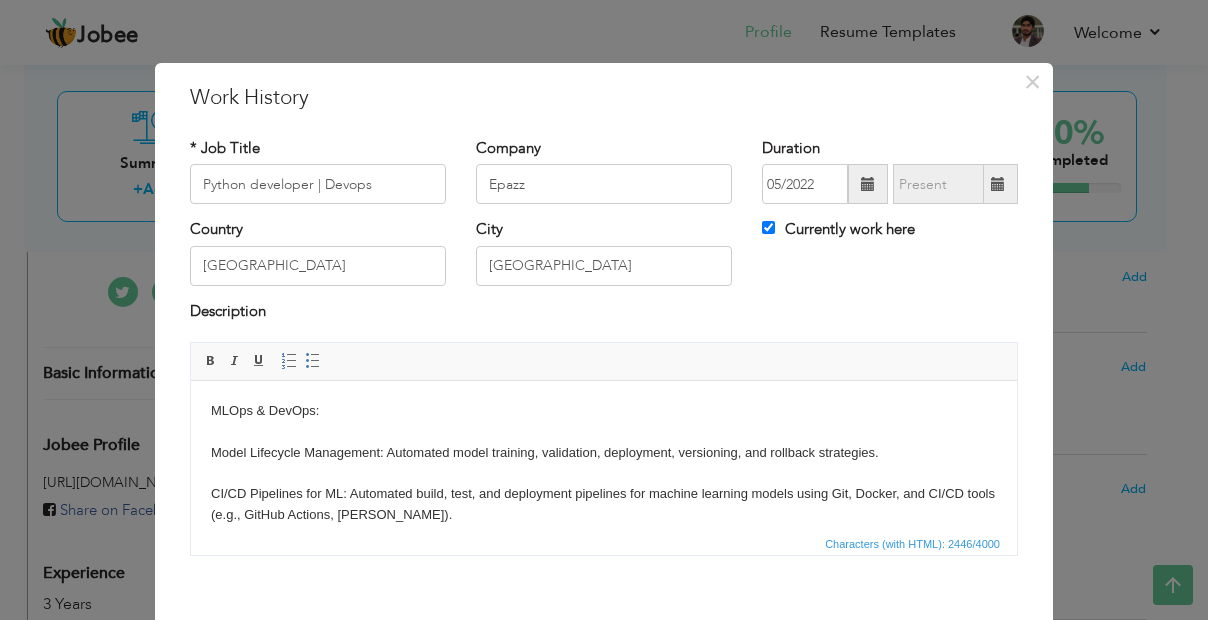 click on "MLOps & DevOps:     Model Lifecycle Management: Automated model training, validation, deployment, versioning, and rollback strategies.     CI/CD Pipelines for ML: Automated build, test, and deployment pipelines for machine learning models using Git, Docker, and CI/CD tools (e.g., GitHub Actions, [PERSON_NAME]).     Model Deployment & Serving: Deploy machine learning models in production environments using Docker, REST APIs, and cloud/on-premise services.     Monitoring & Logging: Monitor model performance (latency, accuracy, drift), analyze good/bad predictions, and log inference metrics for continuous improvement.     Model Retraining Pipelines: Automated retraining triggered by performance drop or new data, ensuring adaptive learning in production.     Data & Feature Pipelines: Build and automate data preprocessing and feature extraction pipelines integrated into ML workflows.     Infrastructure as Code: Docker-based environments, API versioning, reproducible deployments. Backend Development:" at bounding box center [604, 952] 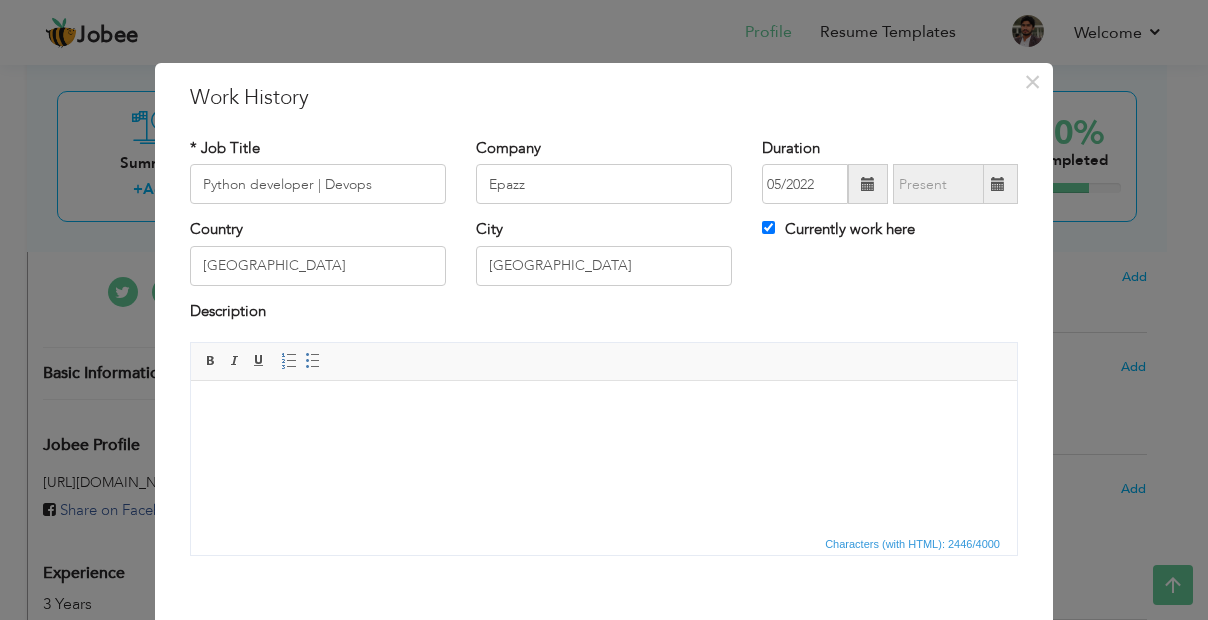 drag, startPoint x: 355, startPoint y: 447, endPoint x: 257, endPoint y: 467, distance: 100.02 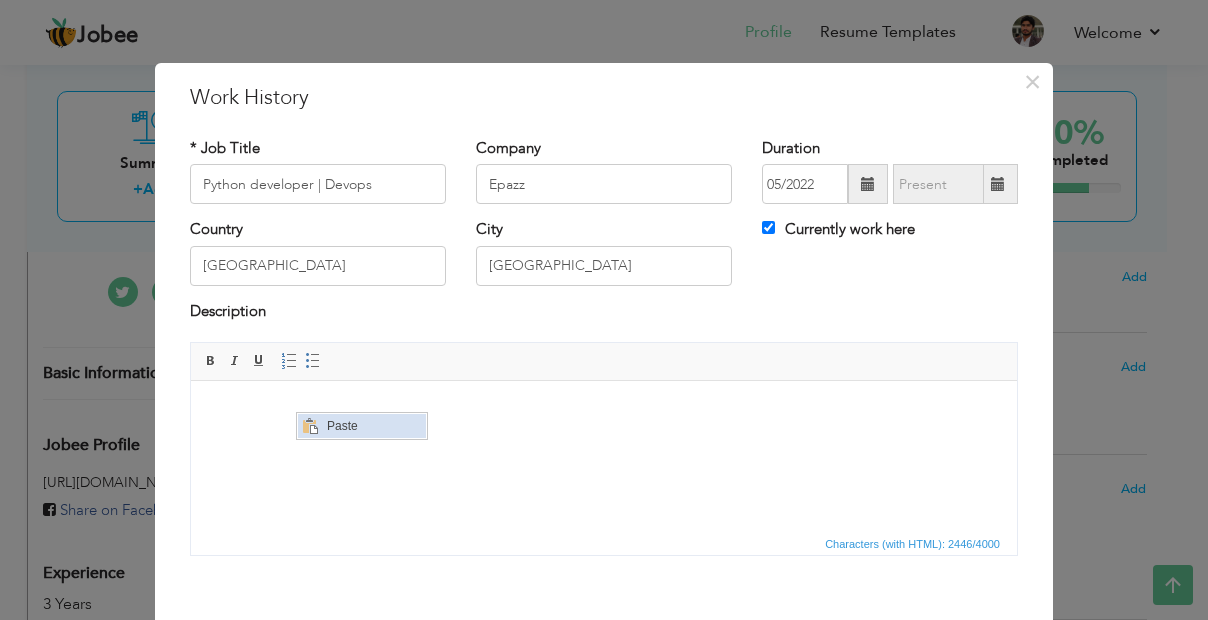click on "Paste" at bounding box center [373, 426] 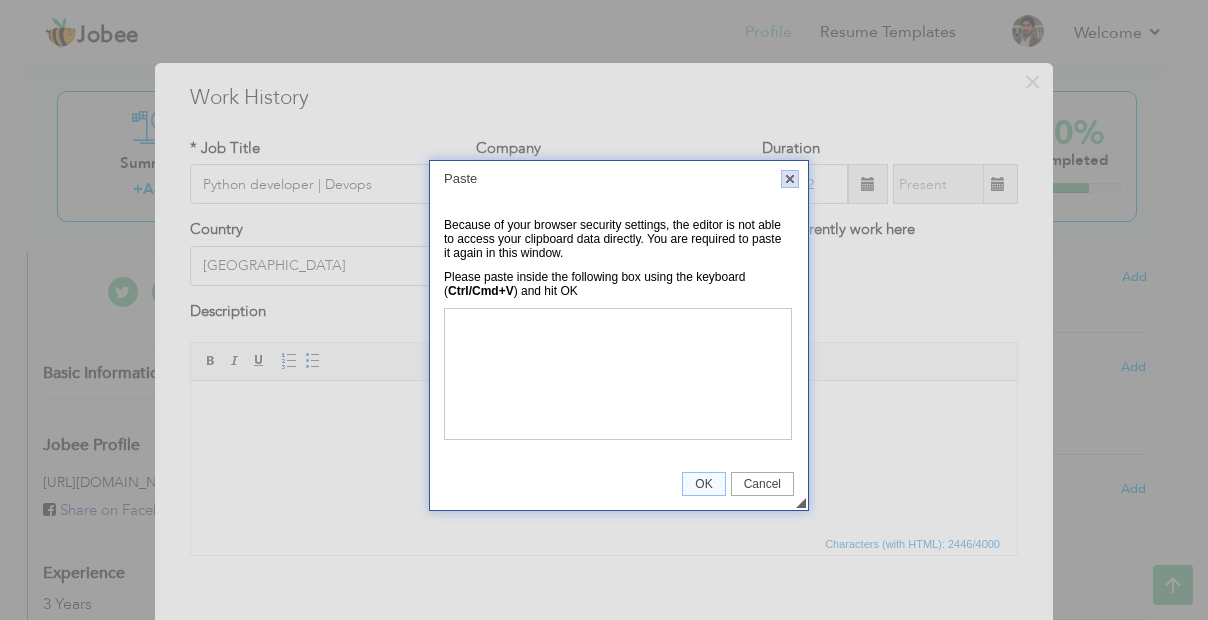 click on "X" at bounding box center (790, 179) 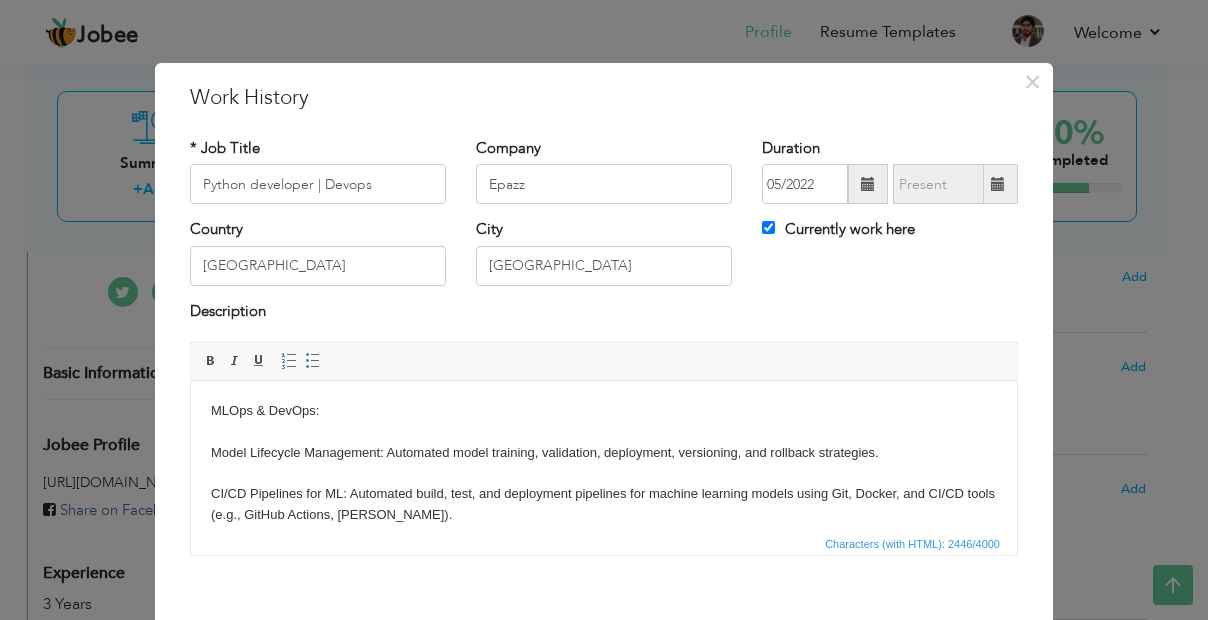 click on "MLOps & DevOps:     Model Lifecycle Management: Automated model training, validation, deployment, versioning, and rollback strategies.     CI/CD Pipelines for ML: Automated build, test, and deployment pipelines for machine learning models using Git, Docker, and CI/CD tools (e.g., GitHub Actions, [PERSON_NAME]).     Model Deployment & Serving: Deploy machine learning models in production environments using Docker, REST APIs, and cloud/on-premise services.     Monitoring & Logging: Monitor model performance (latency, accuracy, drift), analyze good/bad predictions, and log inference metrics for continuous improvement.     Model Retraining Pipelines: Automated retraining triggered by performance drop or new data, ensuring adaptive learning in production.     Data & Feature Pipelines: Build and automate data preprocessing and feature extraction pipelines integrated into ML workflows.     Infrastructure as Code: Docker-based environments, API versioning, reproducible deployments. Backend Development:" at bounding box center (604, 952) 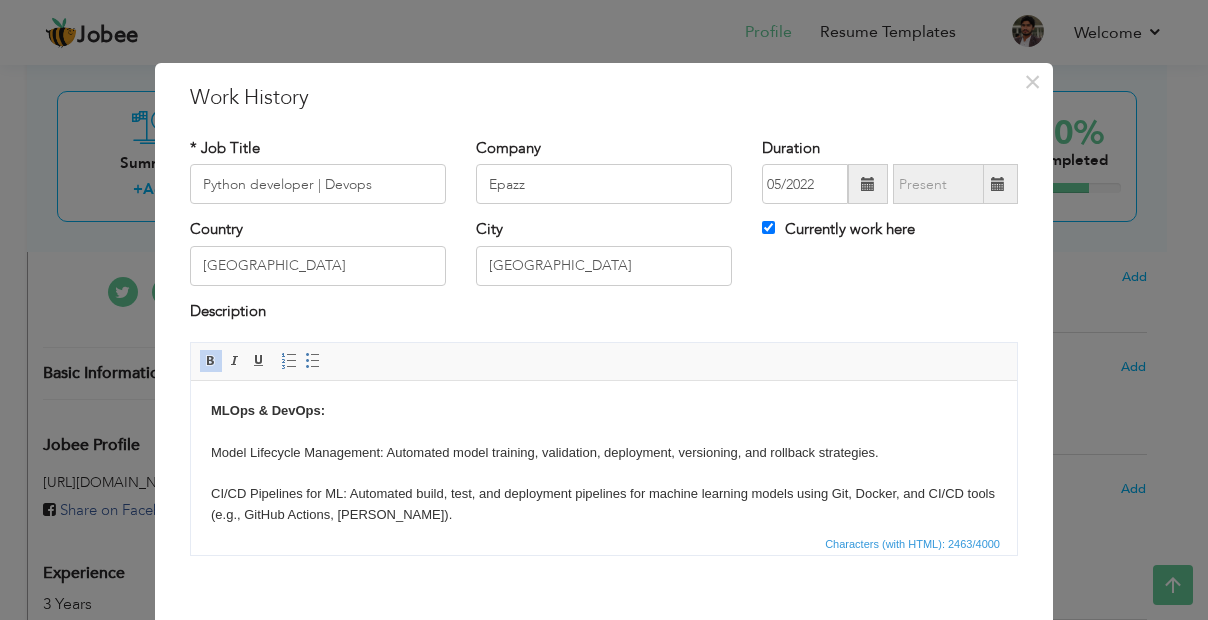 click on "MLOps & DevOps:     Model Lifecycle Management: Automated model training, validation, deployment, versioning, and rollback strategies.     CI/CD Pipelines for ML: Automated build, test, and deployment pipelines for machine learning models using Git, Docker, and CI/CD tools (e.g., GitHub Actions, [PERSON_NAME]).     Model Deployment & Serving: Deploy machine learning models in production environments using Docker, REST APIs, and cloud/on-premise services.     Monitoring & Logging: Monitor model performance (latency, accuracy, drift), analyze good/bad predictions, and log inference metrics for continuous improvement.     Model Retraining Pipelines: Automated retraining triggered by performance drop or new data, ensuring adaptive learning in production.     Data & Feature Pipelines: Build and automate data preprocessing and feature extraction pipelines integrated into ML workflows.     Infrastructure as Code: Docker-based environments, API versioning, reproducible deployments. Backend Development:" at bounding box center (604, 952) 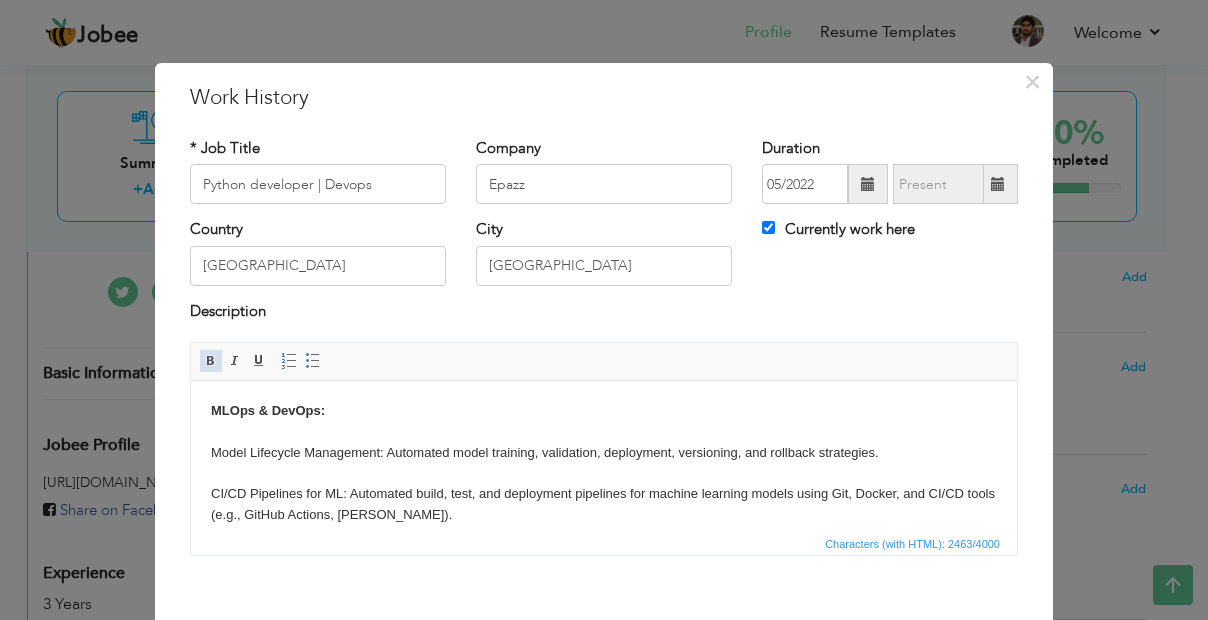 click at bounding box center [211, 361] 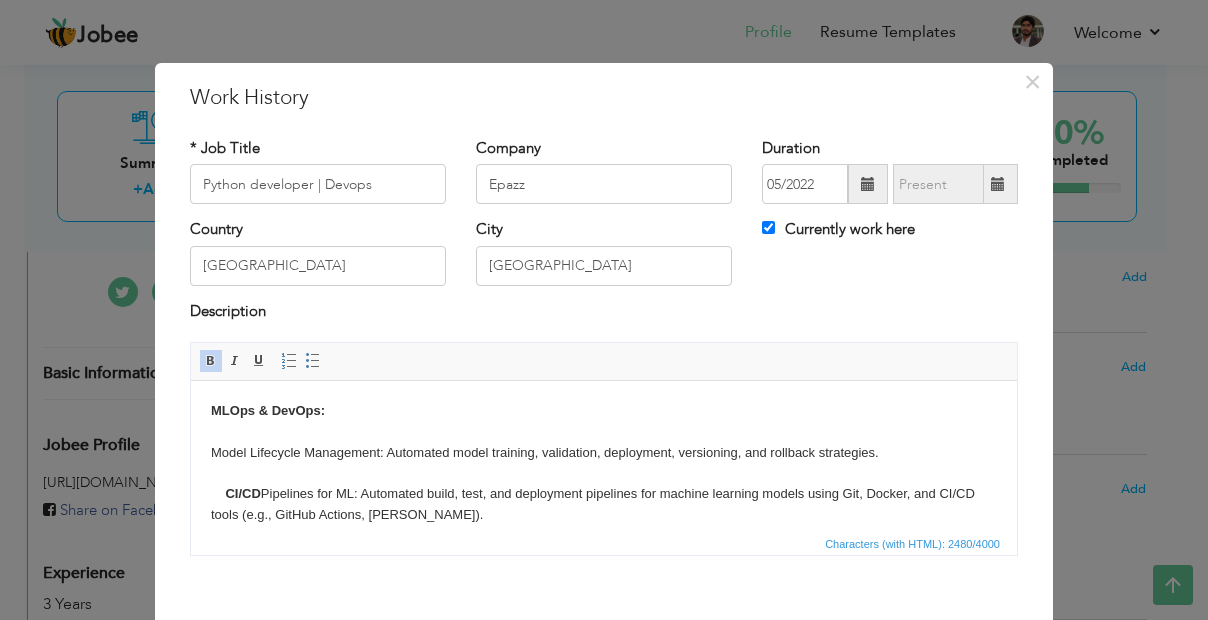 click on "MLOps & DevOps:     Model Lifecycle Management: Automated model training, validation, deployment, versioning, and rollback strategies.      CI/CD  Pipelines for ML: Automated build, test, and deployment pipelines for machine learning models using Git, Docker, and CI/CD tools (e.g., GitHub Actions, [PERSON_NAME]).     Model Deployment & Serving: Deploy machine learning models in production environments using Docker, REST APIs, and cloud/on-premise services.     Monitoring & Logging: Monitor model performance (latency, accuracy, drift), analyze good/bad predictions, and log inference metrics for continuous improvement.     Model Retraining Pipelines: Automated retraining triggered by performance drop or new data, ensuring adaptive learning in production.     Data & Feature Pipelines: Build and automate data preprocessing and feature extraction pipelines integrated into ML workflows.     Infrastructure as Code: Docker-based environments, API versioning, reproducible deployments. Backend Development:" at bounding box center [604, 952] 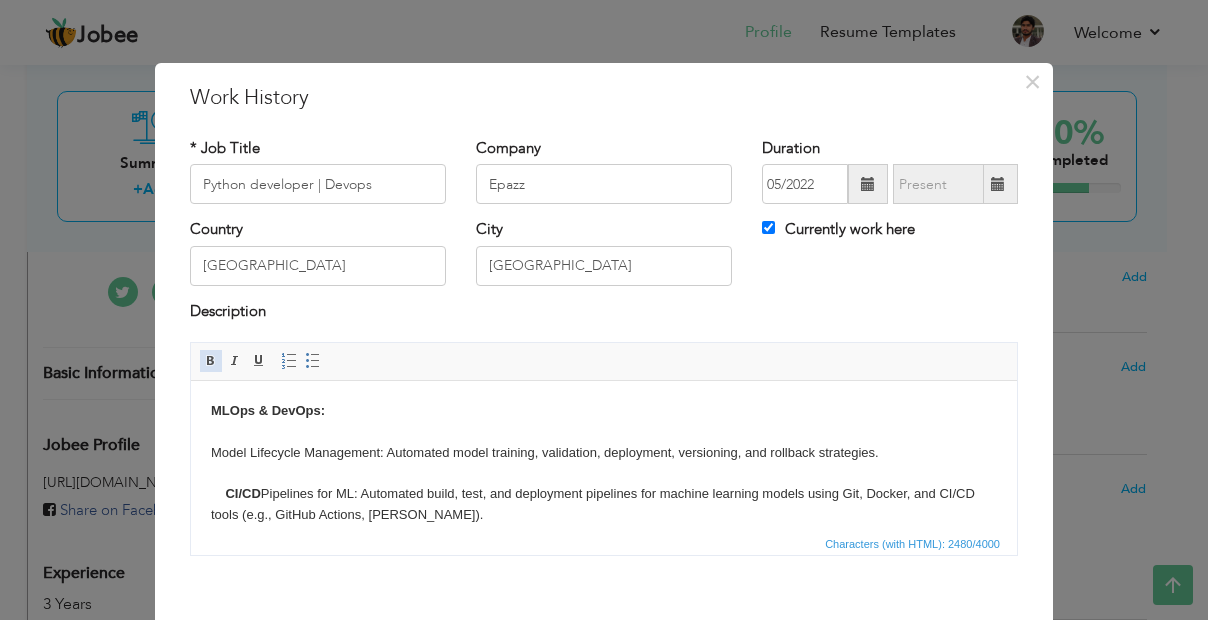 click at bounding box center [211, 361] 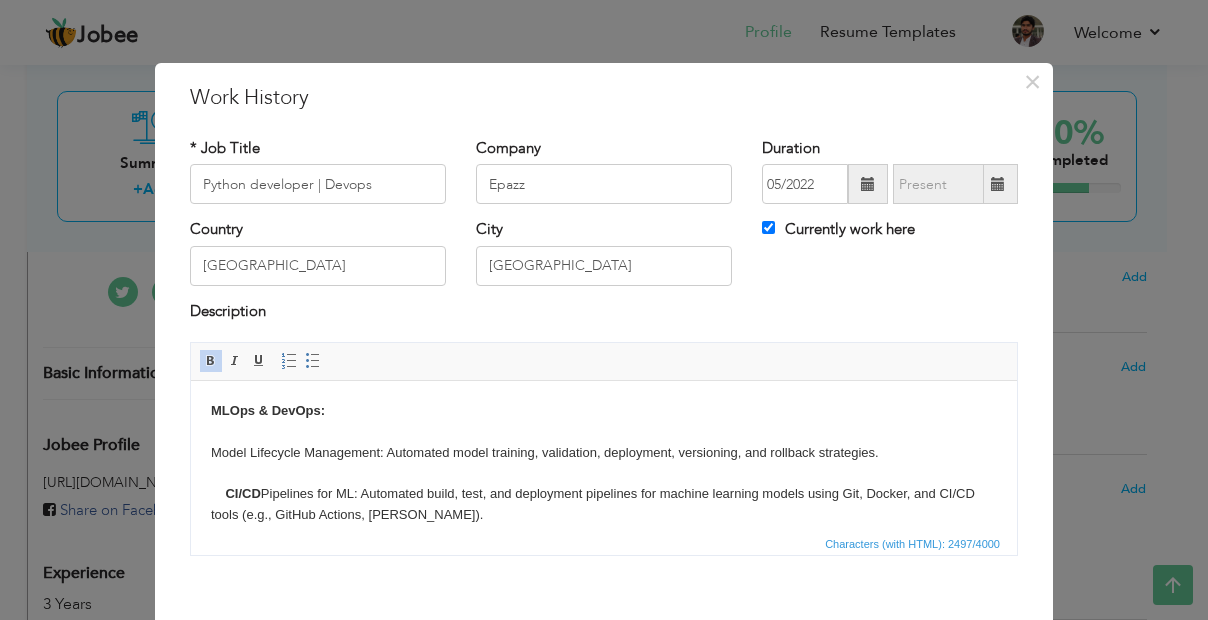 click on "MLOps & DevOps:     Model Lifecycle Management: Automated model training, validation, deployment, versioning, and rollback strategies.      CI/CD  Pipelines for ML: Automated build, test, and deployment pipelines for machine learning models using Git, Docker, and CI/CD tools (e.g., GitHub Actions, [PERSON_NAME]).      Model Deployment & Serving : Deploy machine learning models in production environments using Docker, REST APIs, and cloud/on-premise services.     Monitoring & Logging: Monitor model performance (latency, accuracy, drift), analyze good/bad predictions, and log inference metrics for continuous improvement.     Model Retraining Pipelines: Automated retraining triggered by performance drop or new data, ensuring adaptive learning in production.     Data & Feature Pipelines: Build and automate data preprocessing and feature extraction pipelines integrated into ML workflows.     Infrastructure as Code: Docker-based environments, API versioning, reproducible deployments. Backend Development:" at bounding box center (604, 952) 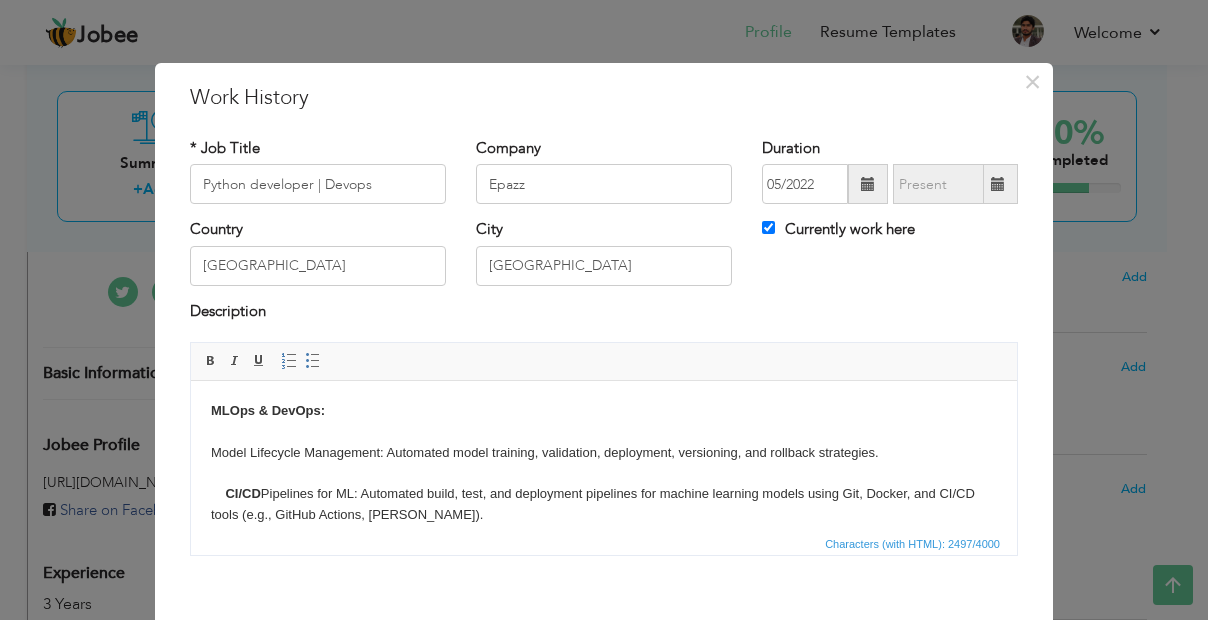 click on "MLOps & DevOps:     Model Lifecycle Management: Automated model training, validation, deployment, versioning, and rollback strategies.      CI/CD  Pipelines for ML: Automated build, test, and deployment pipelines for machine learning models using Git, Docker, and CI/CD tools (e.g., GitHub Actions, [PERSON_NAME]).      Model Deployment & Serving : Deploy machine learning models in production environments using Docker, REST APIs, and cloud/on-premise services.     Monitoring & Logging: Monitor model performance (latency, accuracy, drift), analyze good/bad predictions, and log inference metrics for continuous improvement.     Model Retraining Pipelines: Automated retraining triggered by performance drop or new data, ensuring adaptive learning in production.     Data & Feature Pipelines: Build and automate data preprocessing and feature extraction pipelines integrated into ML workflows.     Infrastructure as Code: Docker-based environments, API versioning, reproducible deployments. Backend Development:" at bounding box center (604, 952) 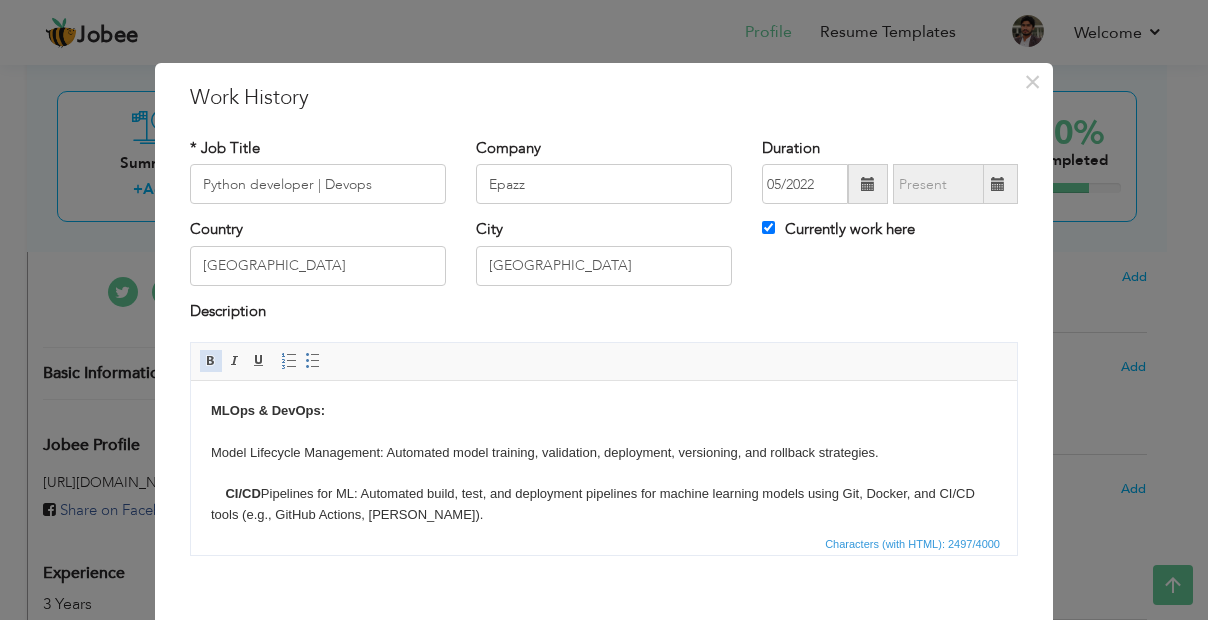 click at bounding box center [211, 361] 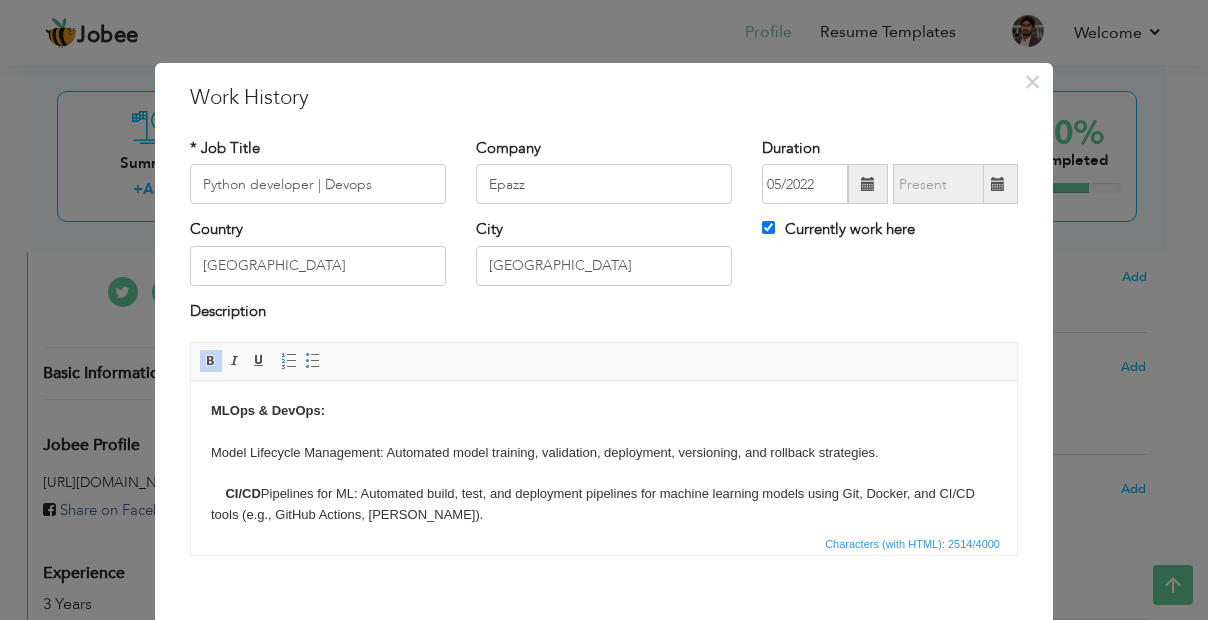 click on "MLOps & DevOps:     Model Lifecycle Management: Automated model training, validation, deployment, versioning, and rollback strategies.      CI/CD  Pipelines for ML: Automated build, test, and deployment pipelines for machine learning models using Git, Docker, and CI/CD tools (e.g., GitHub Actions, [PERSON_NAME]).      Model Deployment & Serving : Deploy machine learning models in production environments using Docker, REST APIs, and cloud/on-premise services.      Monitoring & Logging : Monitor model performance (latency, accuracy, drift), analyze good/bad predictions, and log inference metrics for continuous improvement.     Model Retraining Pipelines: Automated retraining triggered by performance drop or new data, ensuring adaptive learning in production.     Data & Feature Pipelines: Build and automate data preprocessing and feature extraction pipelines integrated into ML workflows.     Infrastructure as Code: Docker-based environments, API versioning, reproducible deployments. Backend Development:" at bounding box center (604, 952) 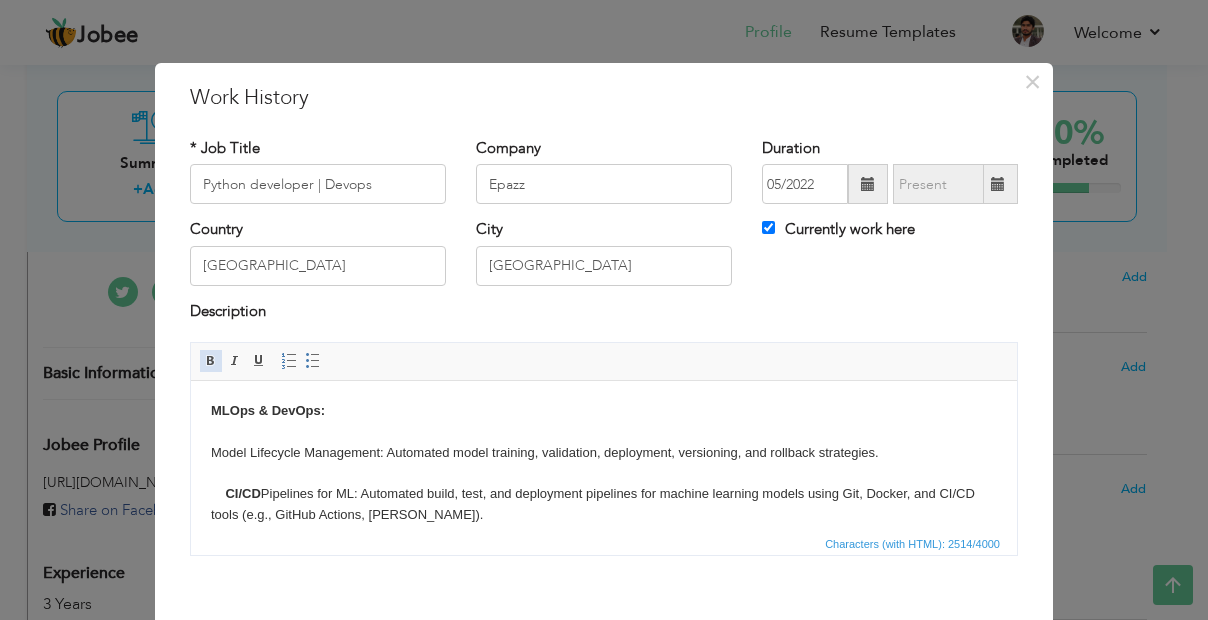 click at bounding box center (211, 361) 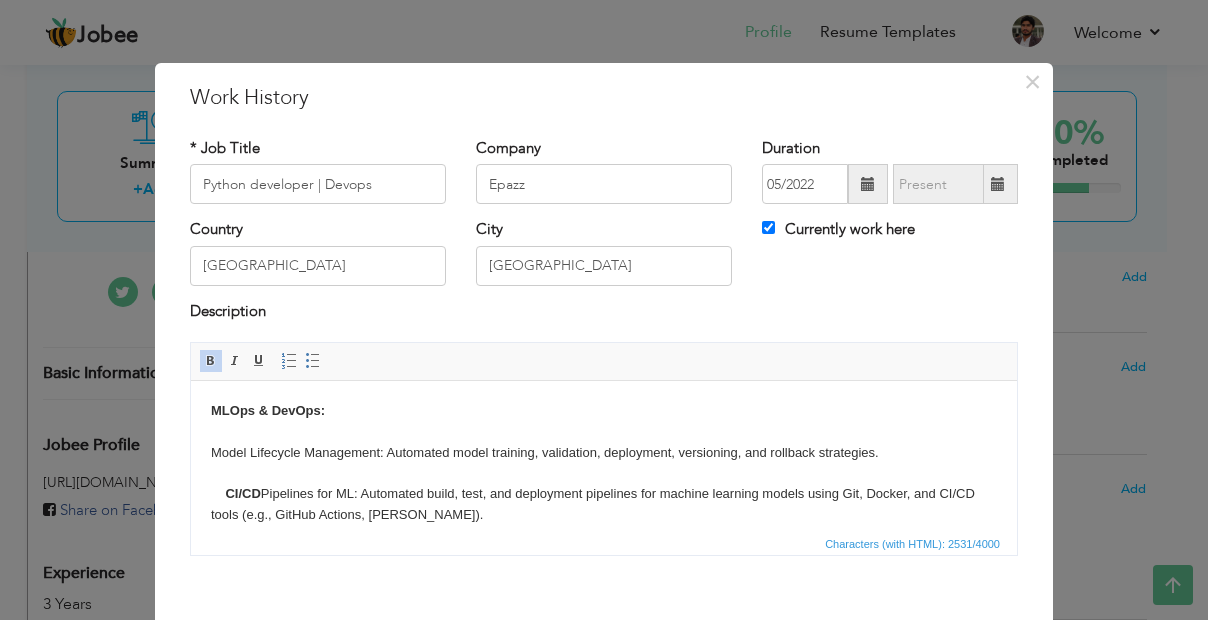 click on "MLOps & DevOps:     Model Lifecycle Management: Automated model training, validation, deployment, versioning, and rollback strategies.      CI/CD  Pipelines for ML: Automated build, test, and deployment pipelines for machine learning models using Git, Docker, and CI/CD tools (e.g., GitHub Actions, [PERSON_NAME]).      Model Deployment & Serving : Deploy machine learning models in production environments using Docker, REST APIs, and cloud/on-premise services.      Monitoring & Logging : Monitor model performance (latency, accuracy, drift), analyze good/bad predictions, and log inference metrics for continuous improvement.      Model Retraining Pipelines : Automated retraining triggered by performance drop or new data, ensuring adaptive learning in production.     Data & Feature Pipelines: Build and automate data preprocessing and feature extraction pipelines integrated into ML workflows.     Infrastructure as Code: Docker-based environments, API versioning, reproducible deployments. Computer Vision:" at bounding box center (604, 962) 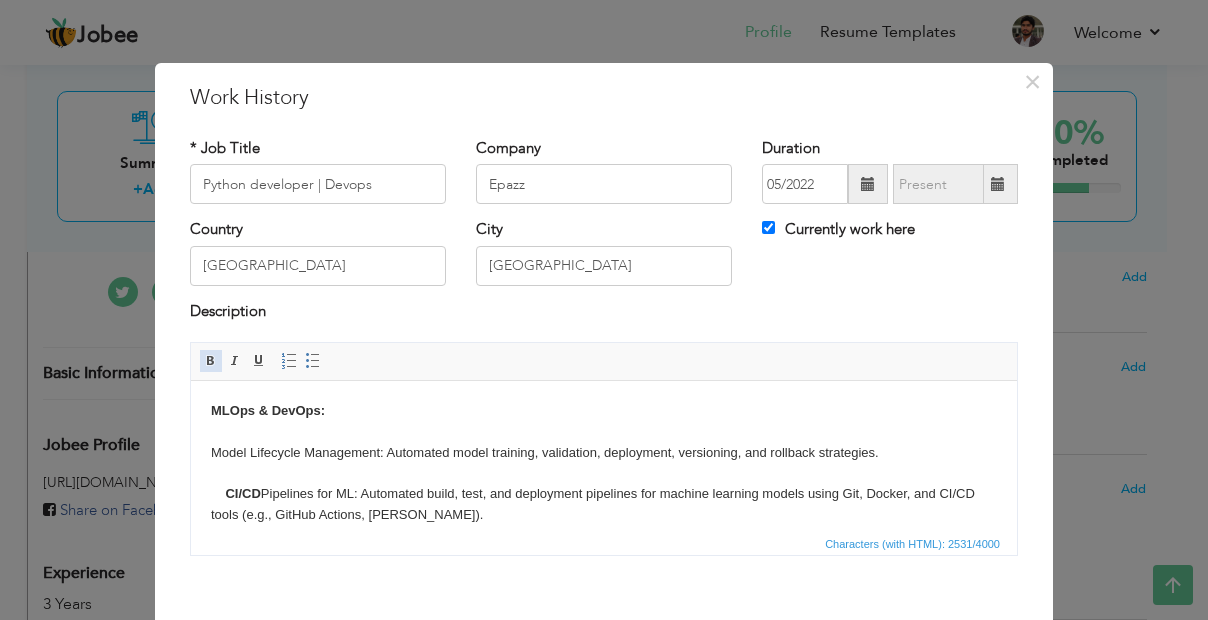 click at bounding box center (211, 361) 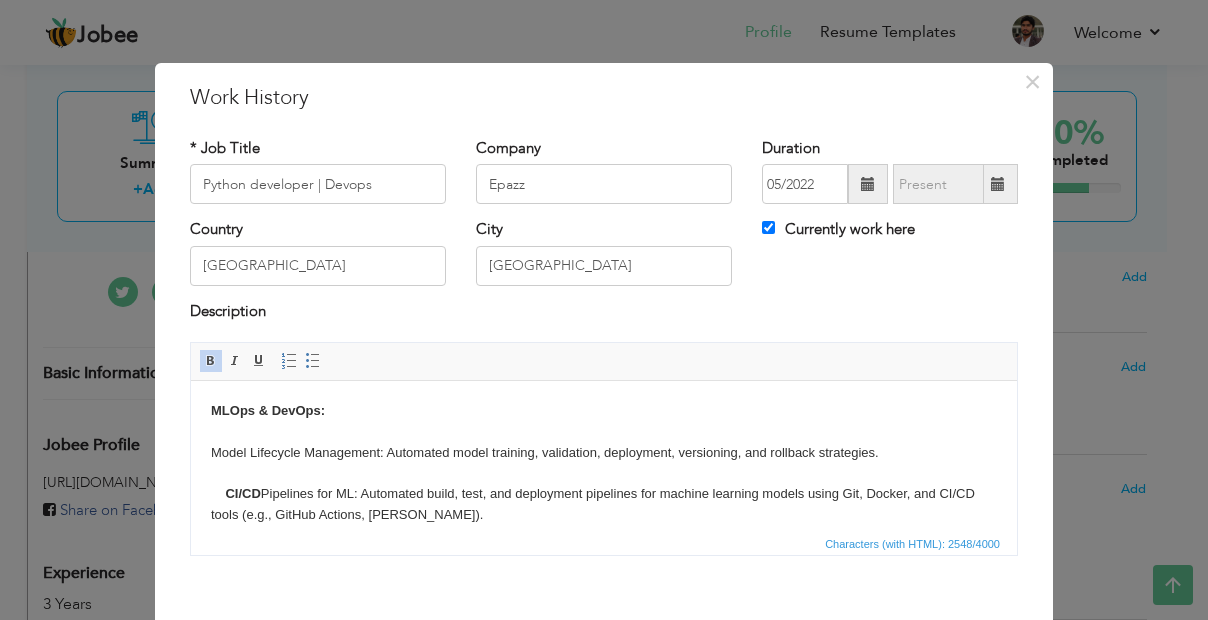 click on "MLOps & DevOps:     Model Lifecycle Management: Automated model training, validation, deployment, versioning, and rollback strategies.      CI/CD  Pipelines for ML: Automated build, test, and deployment pipelines for machine learning models using Git, Docker, and CI/CD tools (e.g., GitHub Actions, [PERSON_NAME]).      Model Deployment & Serving : Deploy machine learning models in production environments using Docker, REST APIs, and cloud/on-premise services.      Monitoring & Logging : Monitor model performance (latency, accuracy, drift), analyze good/bad predictions, and log inference metrics for continuous improvement.      Model Retraining Pipelines : Automated retraining triggered by performance drop or new data, ensuring adaptive learning in production.      Data & Feature Pipelines : Build and automate data preprocessing and feature extraction pipelines integrated into ML workflows.     Infrastructure as Code: Docker-based environments, API versioning, reproducible deployments. Computer Vision:" at bounding box center (604, 962) 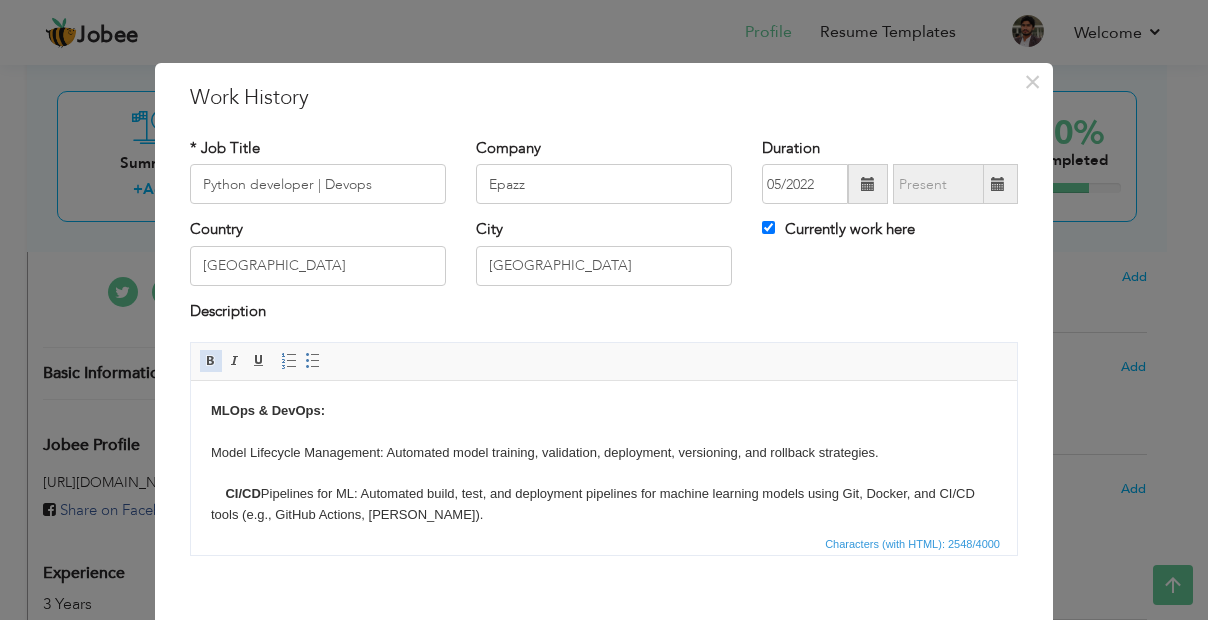 click at bounding box center (211, 361) 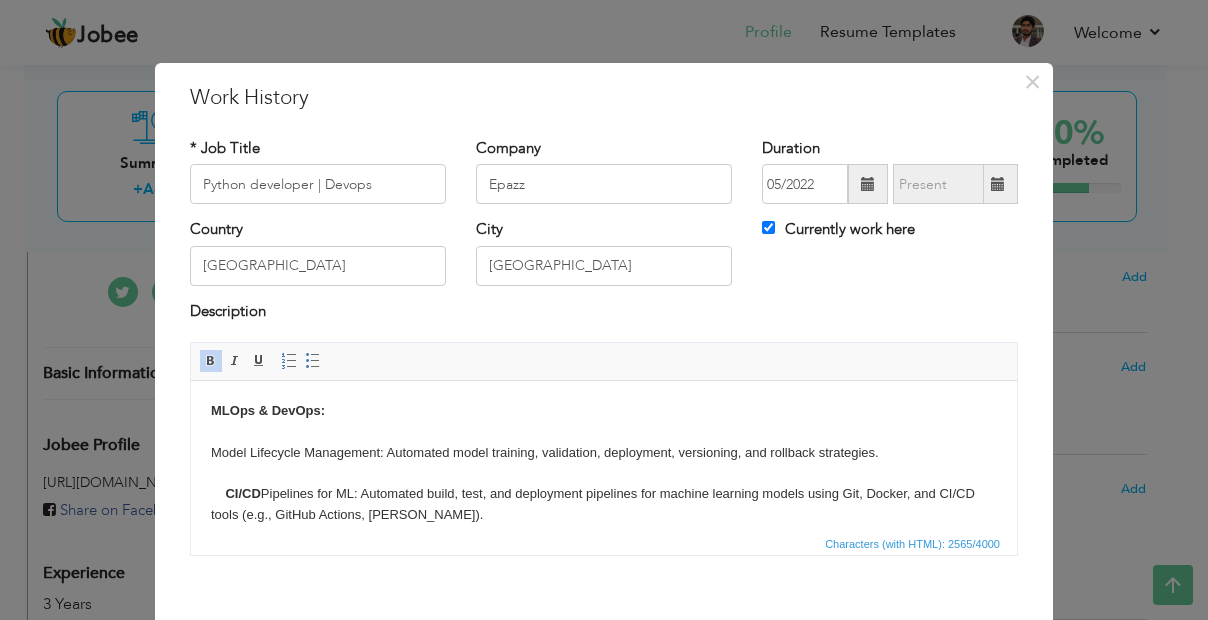 click on "MLOps & DevOps:     Model Lifecycle Management: Automated model training, validation, deployment, versioning, and rollback strategies.      CI/CD  Pipelines for ML: Automated build, test, and deployment pipelines for machine learning models using Git, Docker, and CI/CD tools (e.g., GitHub Actions, [PERSON_NAME]).      Model Deployment & Serving : Deploy machine learning models in production environments using Docker, REST APIs, and cloud/on-premise services.      Monitoring & Logging : Monitor model performance (latency, accuracy, drift), analyze good/bad predictions, and log inference metrics for continuous improvement.      Model Retraining Pipelines : Automated retraining triggered by performance drop or new data, ensuring adaptive learning in production.      Data & Feature Pipelines : Build and automate data preprocessing and feature extraction pipelines integrated into ML workflows.     Infrastructure as Code : Docker-based environments, API versioning, reproducible deployments. Computer Vision:" at bounding box center (604, 962) 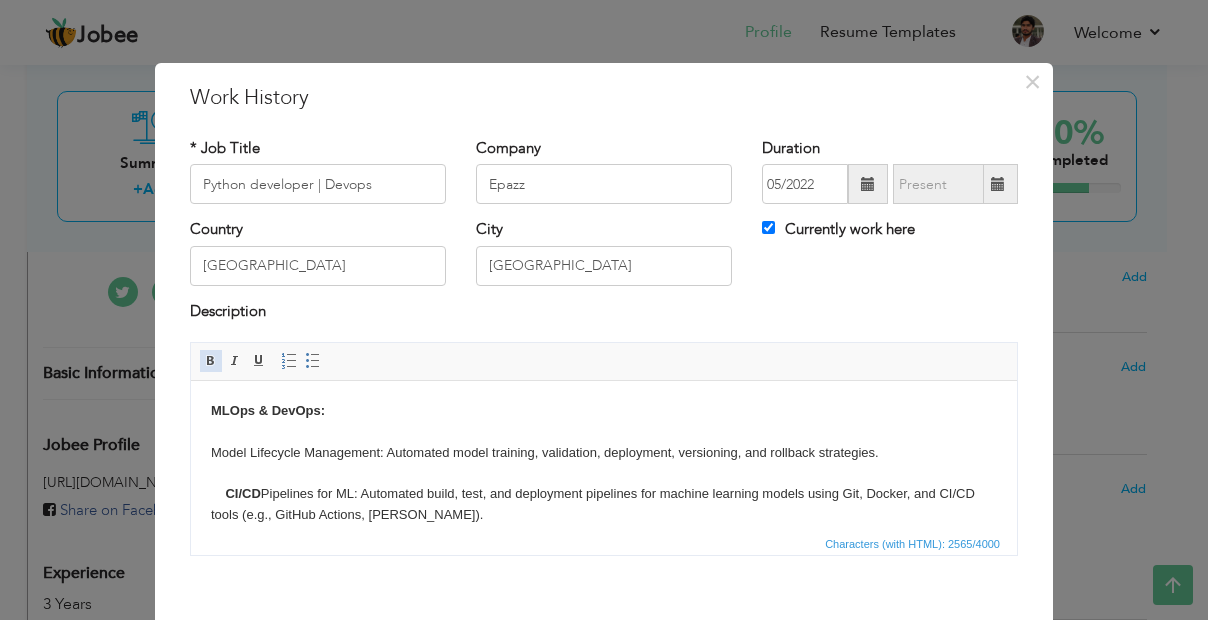 click at bounding box center [211, 361] 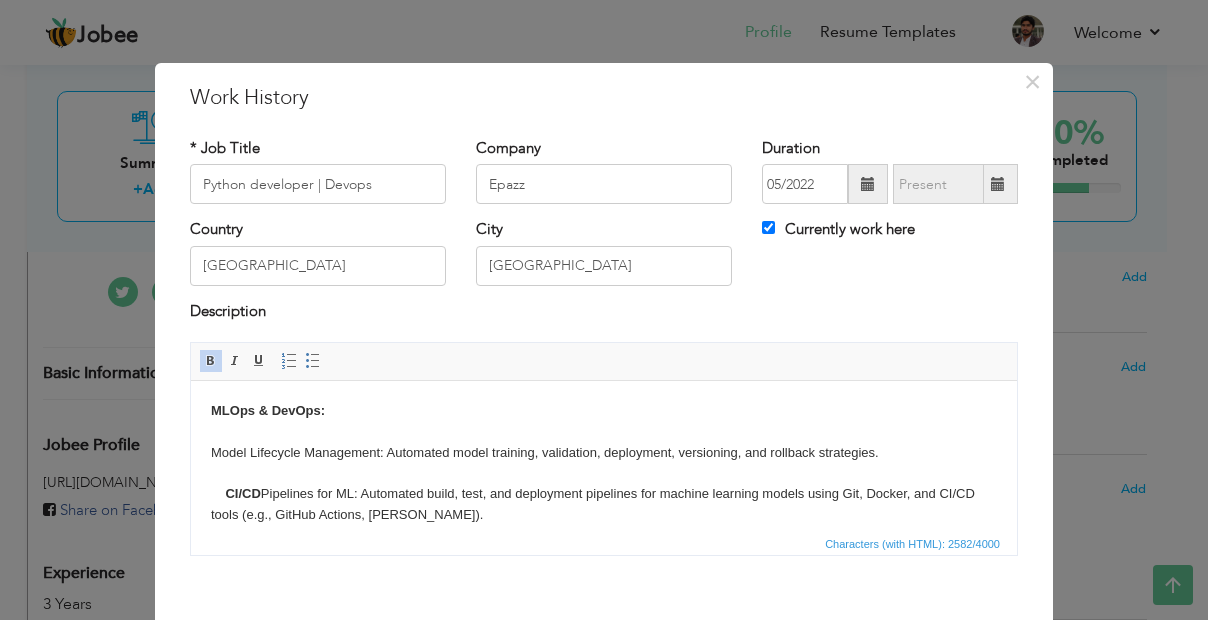 click on "MLOps & DevOps:     Model Lifecycle Management: Automated model training, validation, deployment, versioning, and rollback strategies.      CI/CD  Pipelines for ML: Automated build, test, and deployment pipelines for machine learning models using Git, Docker, and CI/CD tools (e.g., GitHub Actions, [PERSON_NAME]).      Model Deployment & Serving : Deploy machine learning models in production environments using Docker, REST APIs, and cloud/on-premise services.      Monitoring & Logging : Monitor model performance (latency, accuracy, drift), analyze good/bad predictions, and log inference metrics for continuous improvement.      Model Retraining Pipelines : Automated retraining triggered by performance drop or new data, ensuring adaptive learning in production.      Data & Feature Pipelines : Build and automate data preprocessing and feature extraction pipelines integrated into ML workflows.     Infrastructure as Code : Docker-based environments, API versioning, reproducible deployments." at bounding box center [604, 962] 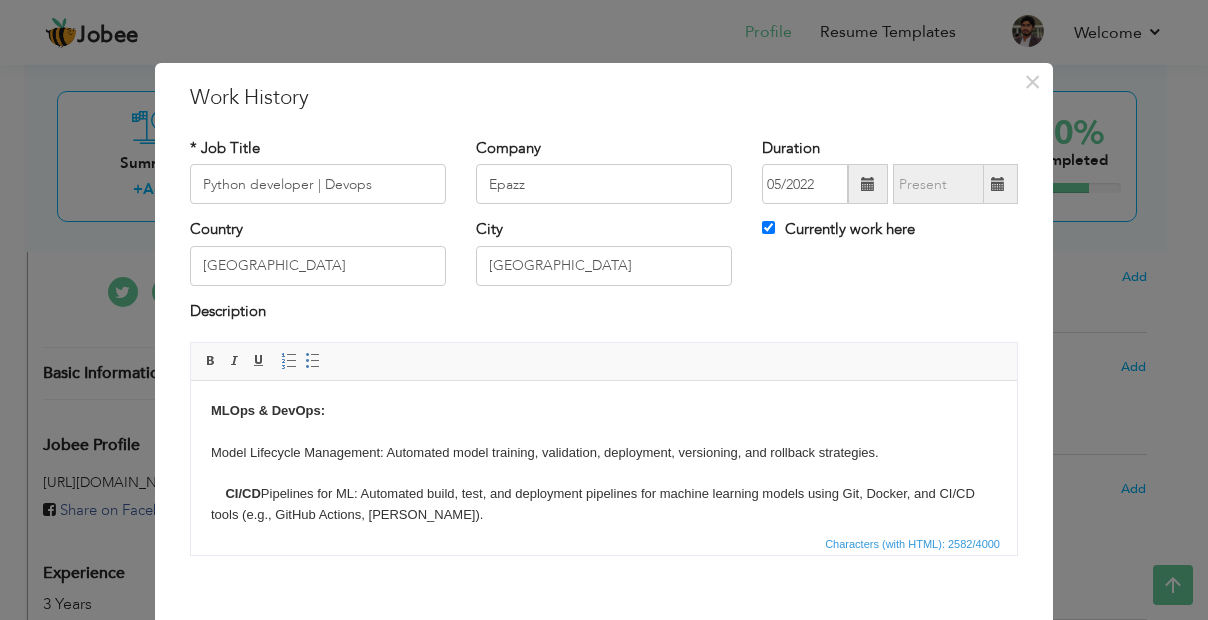 click on "MLOps & DevOps:     Model Lifecycle Management: Automated model training, validation, deployment, versioning, and rollback strategies.      CI/CD  Pipelines for ML: Automated build, test, and deployment pipelines for machine learning models using Git, Docker, and CI/CD tools (e.g., GitHub Actions, [PERSON_NAME]).      Model Deployment & Serving : Deploy machine learning models in production environments using Docker, REST APIs, and cloud/on-premise services.      Monitoring & Logging : Monitor model performance (latency, accuracy, drift), analyze good/bad predictions, and log inference metrics for continuous improvement.      Model Retraining Pipelines : Automated retraining triggered by performance drop or new data, ensuring adaptive learning in production.      Data & Feature Pipelines : Build and automate data preprocessing and feature extraction pipelines integrated into ML workflows.     Infrastructure as Code : Docker-based environments, API versioning, reproducible deployments." at bounding box center [604, 962] 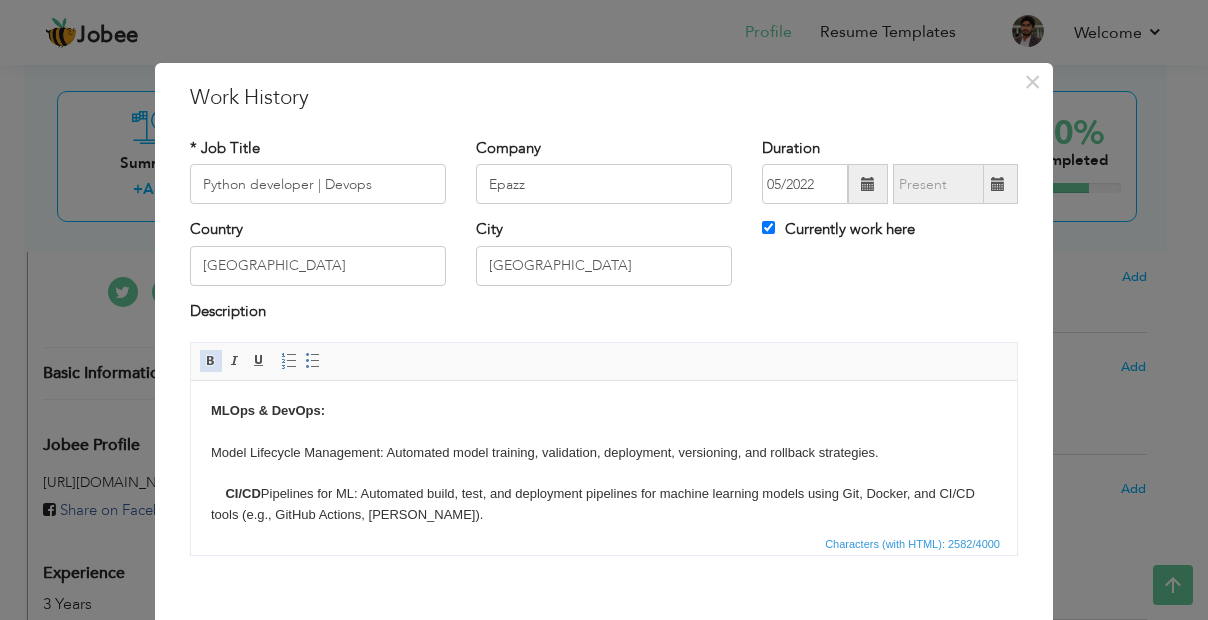 click at bounding box center [211, 361] 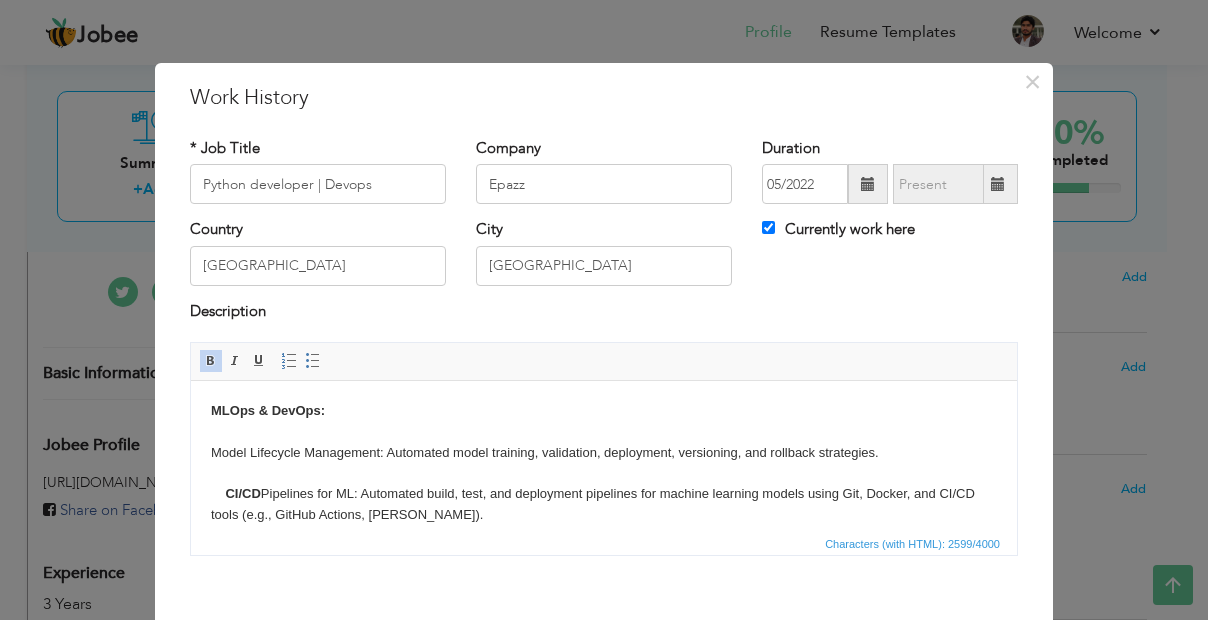 click on "MLOps & DevOps:     Model Lifecycle Management: Automated model training, validation, deployment, versioning, and rollback strategies.      CI/CD  Pipelines for ML: Automated build, test, and deployment pipelines for machine learning models using Git, Docker, and CI/CD tools (e.g., GitHub Actions, [PERSON_NAME]).      Model Deployment & Serving : Deploy machine learning models in production environments using Docker, REST APIs, and cloud/on-premise services.      Monitoring & Logging : Monitor model performance (latency, accuracy, drift), analyze good/bad predictions, and log inference metrics for continuous improvement.      Model Retraining Pipelines : Automated retraining triggered by performance drop or new data, ensuring adaptive learning in production.      Data & Feature Pipelines : Build and automate data preprocessing and feature extraction pipelines integrated into ML workflows.     Infrastructure as Code : Docker-based environments, API versioning, reproducible deployments." at bounding box center (604, 962) 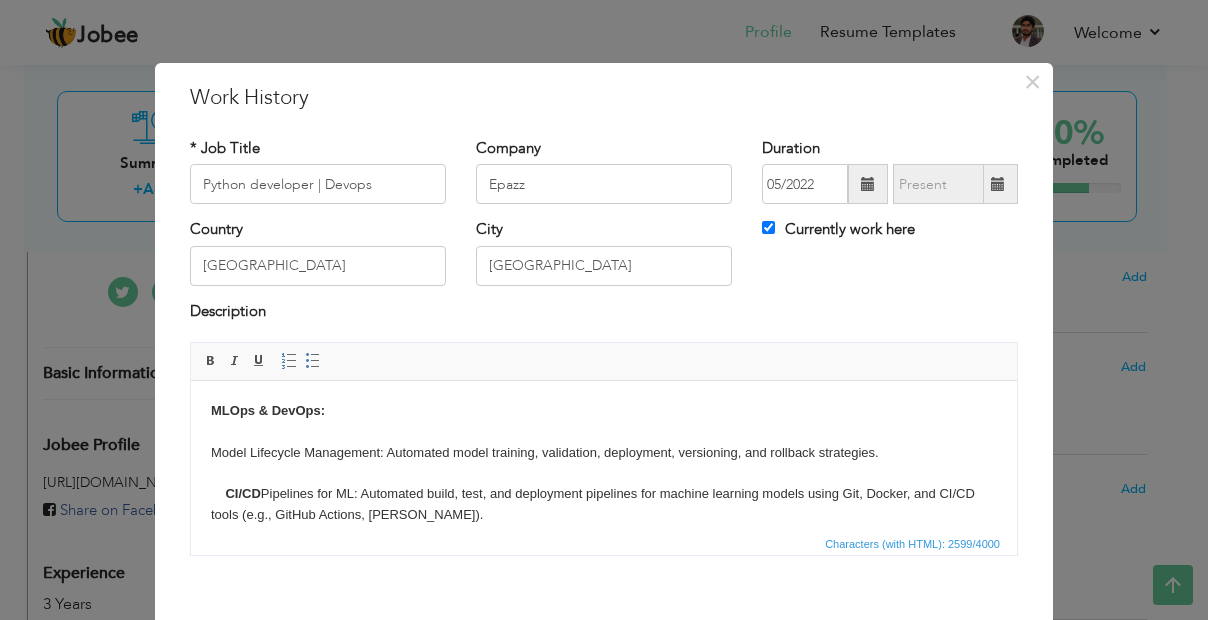 click on "MLOps & DevOps:     Model Lifecycle Management: Automated model training, validation, deployment, versioning, and rollback strategies.      CI/CD  Pipelines for ML: Automated build, test, and deployment pipelines for machine learning models using Git, Docker, and CI/CD tools (e.g., GitHub Actions, [PERSON_NAME]).      Model Deployment & Serving : Deploy machine learning models in production environments using Docker, REST APIs, and cloud/on-premise services.      Monitoring & Logging : Monitor model performance (latency, accuracy, drift), analyze good/bad predictions, and log inference metrics for continuous improvement.      Model Retraining Pipelines : Automated retraining triggered by performance drop or new data, ensuring adaptive learning in production.      Data & Feature Pipelines : Build and automate data preprocessing and feature extraction pipelines integrated into ML workflows.     Infrastructure as Code : Docker-based environments, API versioning, reproducible deployments." at bounding box center [604, 962] 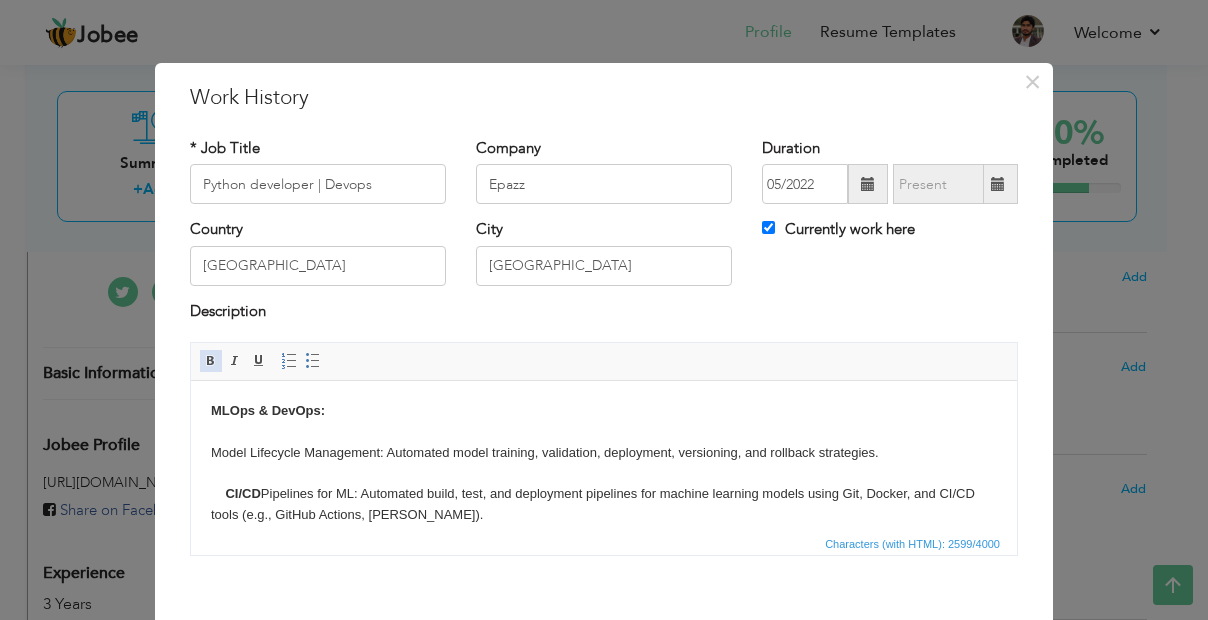 click at bounding box center [211, 361] 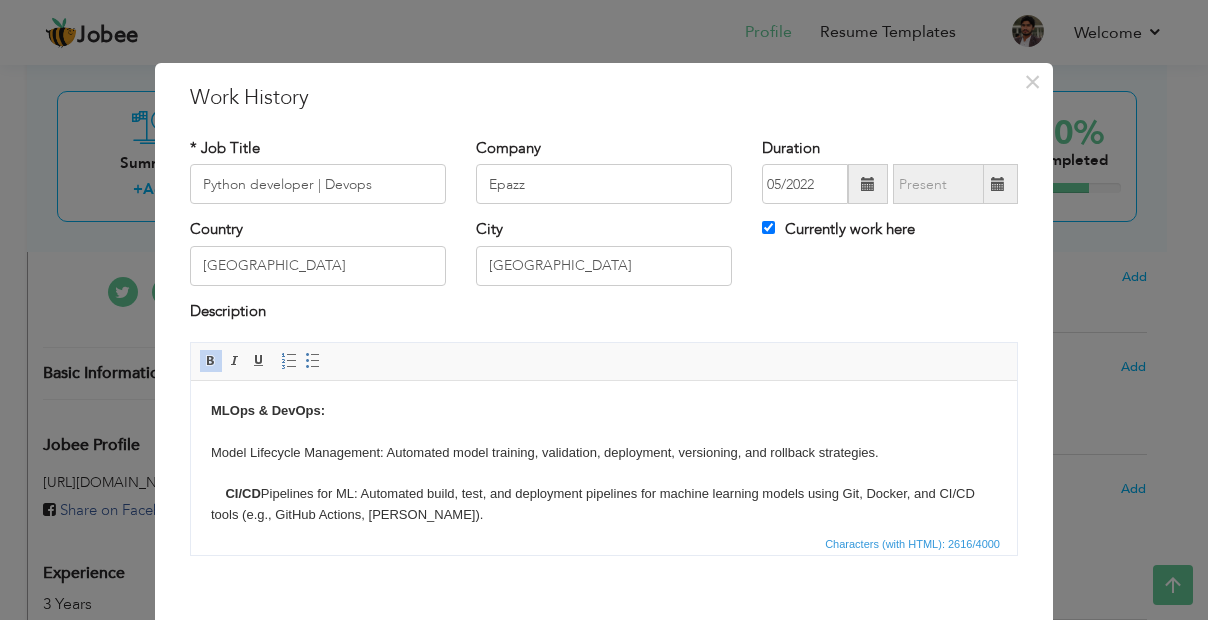 click on "MLOps & DevOps:     Model Lifecycle Management: Automated model training, validation, deployment, versioning, and rollback strategies.      CI/CD  Pipelines for ML: Automated build, test, and deployment pipelines for machine learning models using Git, Docker, and CI/CD tools (e.g., GitHub Actions, [PERSON_NAME]).      Model Deployment & Serving : Deploy machine learning models in production environments using Docker, REST APIs, and cloud/on-premise services.      Monitoring & Logging : Monitor model performance (latency, accuracy, drift), analyze good/bad predictions, and log inference metrics for continuous improvement.      Model Retraining Pipelines : Automated retraining triggered by performance drop or new data, ensuring adaptive learning in production.      Data & Feature Pipelines : Build and automate data preprocessing and feature extraction pipelines integrated into ML workflows.     Infrastructure as Code : Docker-based environments, API versioning, reproducible deployments." at bounding box center [604, 962] 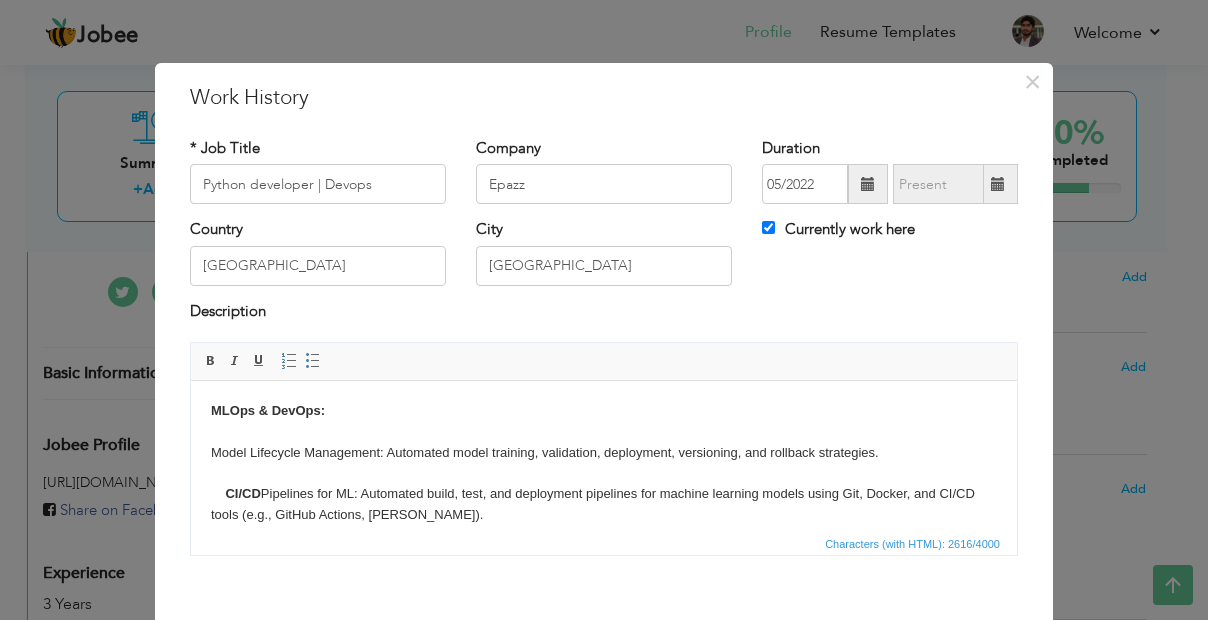 click on "MLOps & DevOps:     Model Lifecycle Management: Automated model training, validation, deployment, versioning, and rollback strategies.      CI/CD  Pipelines for ML: Automated build, test, and deployment pipelines for machine learning models using Git, Docker, and CI/CD tools (e.g., GitHub Actions, [PERSON_NAME]).      Model Deployment & Serving : Deploy machine learning models in production environments using Docker, REST APIs, and cloud/on-premise services.      Monitoring & Logging : Monitor model performance (latency, accuracy, drift), analyze good/bad predictions, and log inference metrics for continuous improvement.      Model Retraining Pipelines : Automated retraining triggered by performance drop or new data, ensuring adaptive learning in production.      Data & Feature Pipelines : Build and automate data preprocessing and feature extraction pipelines integrated into ML workflows.     Infrastructure as Code : Docker-based environments, API versioning, reproducible deployments." at bounding box center (604, 962) 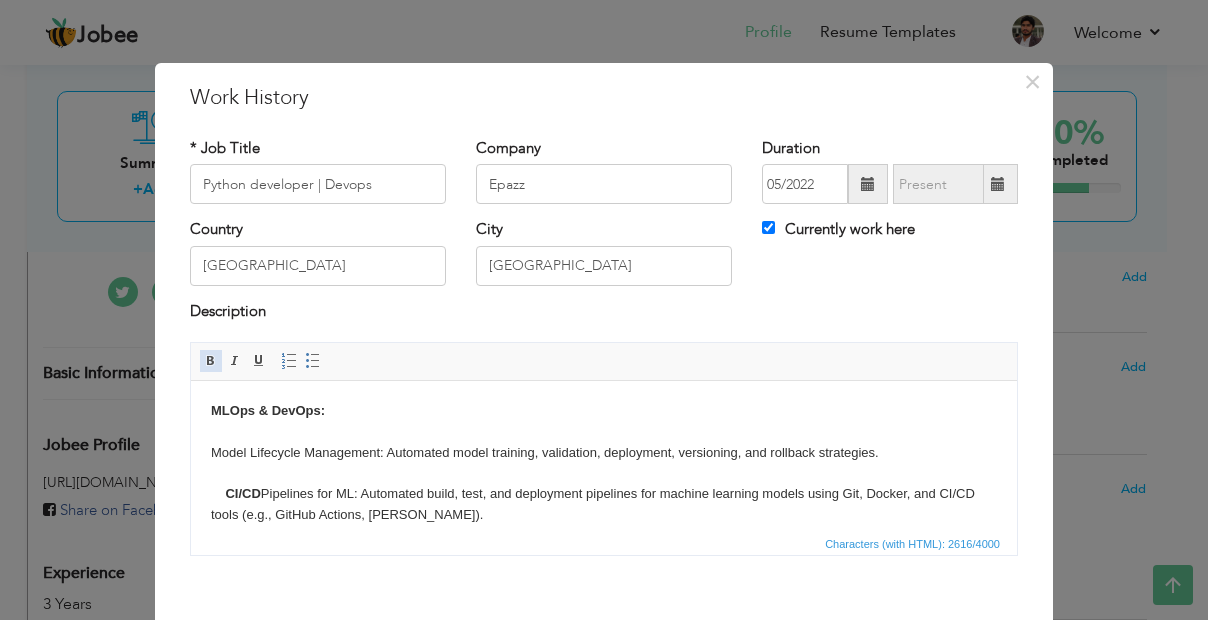 click at bounding box center (211, 361) 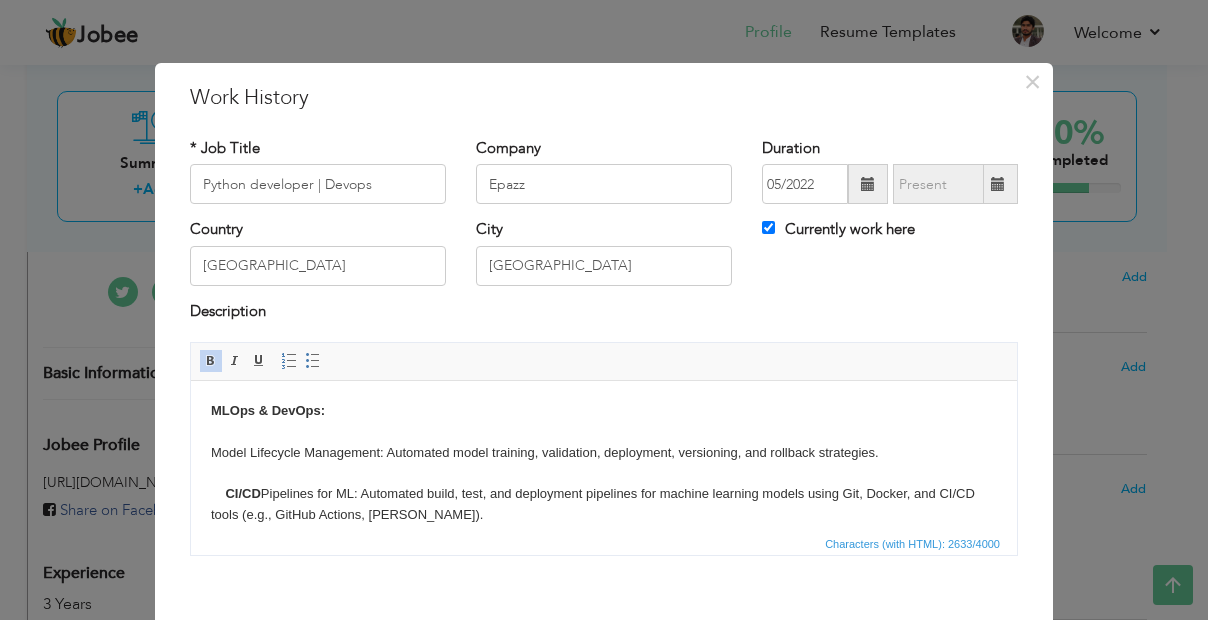 click on "MLOps & DevOps:     Model Lifecycle Management: Automated model training, validation, deployment, versioning, and rollback strategies.      CI/CD  Pipelines for ML: Automated build, test, and deployment pipelines for machine learning models using Git, Docker, and CI/CD tools (e.g., GitHub Actions, [PERSON_NAME]).      Model Deployment & Serving : Deploy machine learning models in production environments using Docker, REST APIs, and cloud/on-premise services.      Monitoring & Logging : Monitor model performance (latency, accuracy, drift), analyze good/bad predictions, and log inference metrics for continuous improvement.      Model Retraining Pipelines : Automated retraining triggered by performance drop or new data, ensuring adaptive learning in production.      Data & Feature Pipelines : Build and automate data preprocessing and feature extraction pipelines integrated into ML workflows.     Infrastructure as Code : Docker-based environments, API versioning, reproducible deployments." at bounding box center [604, 962] 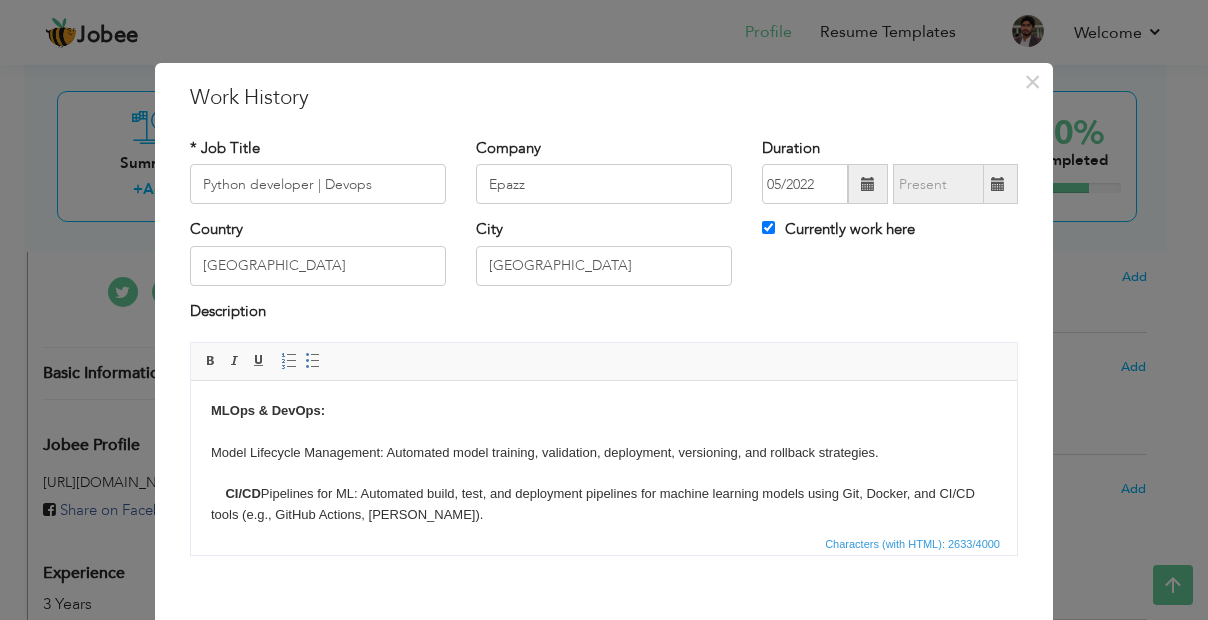 click on "MLOps & DevOps:     Model Lifecycle Management: Automated model training, validation, deployment, versioning, and rollback strategies.      CI/CD  Pipelines for ML: Automated build, test, and deployment pipelines for machine learning models using Git, Docker, and CI/CD tools (e.g., GitHub Actions, [PERSON_NAME]).      Model Deployment & Serving : Deploy machine learning models in production environments using Docker, REST APIs, and cloud/on-premise services.      Monitoring & Logging : Monitor model performance (latency, accuracy, drift), analyze good/bad predictions, and log inference metrics for continuous improvement.      Model Retraining Pipelines : Automated retraining triggered by performance drop or new data, ensuring adaptive learning in production.      Data & Feature Pipelines : Build and automate data preprocessing and feature extraction pipelines integrated into ML workflows.     Infrastructure as Code : Docker-based environments, API versioning, reproducible deployments." at bounding box center (604, 962) 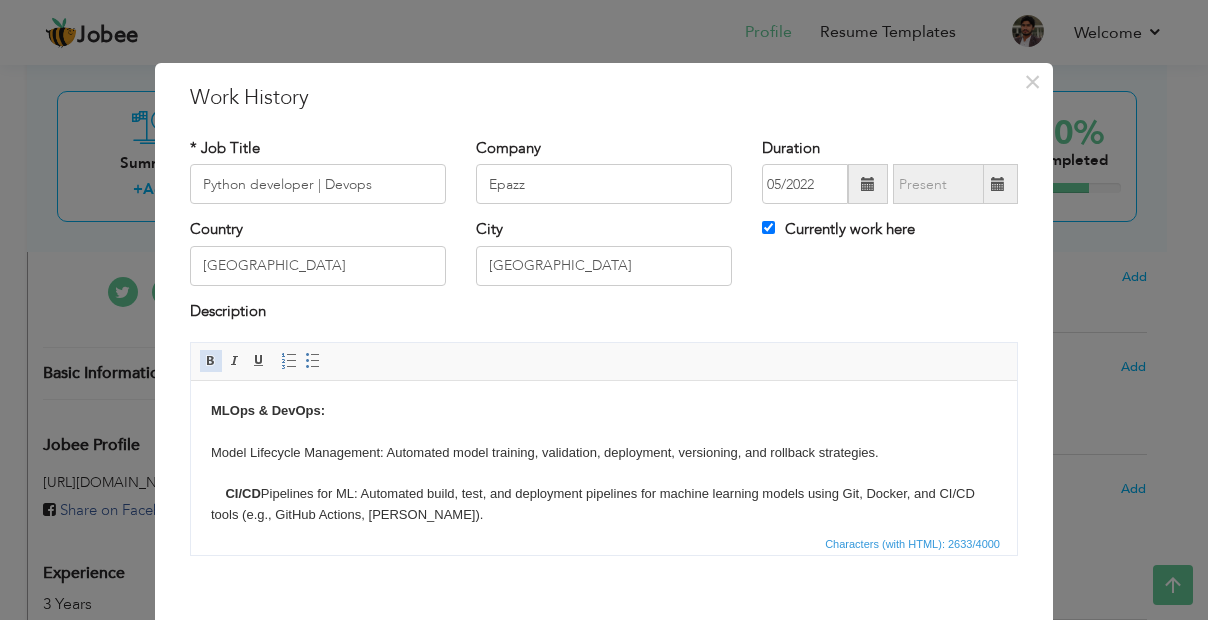 click at bounding box center (211, 361) 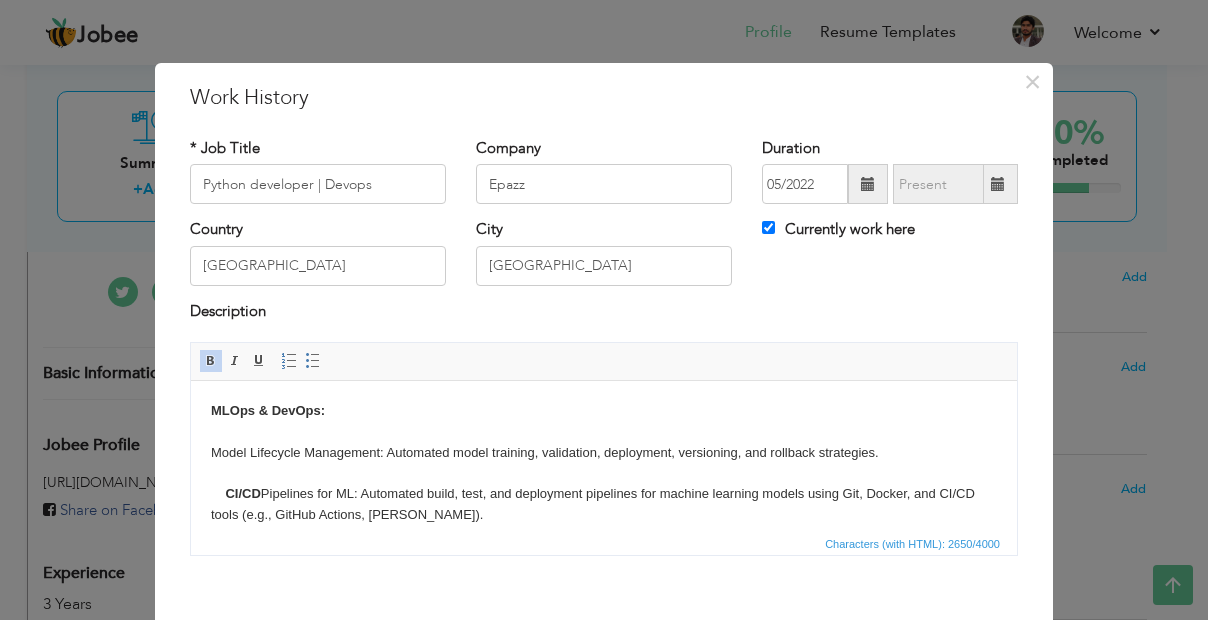 click on "MLOps & DevOps:     Model Lifecycle Management: Automated model training, validation, deployment, versioning, and rollback strategies.      CI/CD  Pipelines for ML: Automated build, test, and deployment pipelines for machine learning models using Git, Docker, and CI/CD tools (e.g., GitHub Actions, [PERSON_NAME]).      Model Deployment & Serving : Deploy machine learning models in production environments using Docker, REST APIs, and cloud/on-premise services.      Monitoring & Logging : Monitor model performance (latency, accuracy, drift), analyze good/bad predictions, and log inference metrics for continuous improvement.      Model Retraining Pipelines : Automated retraining triggered by performance drop or new data, ensuring adaptive learning in production.      Data & Feature Pipelines : Build and automate data preprocessing and feature extraction pipelines integrated into ML workflows.     Infrastructure as Code : Docker-based environments, API versioning, reproducible deployments." at bounding box center (604, 962) 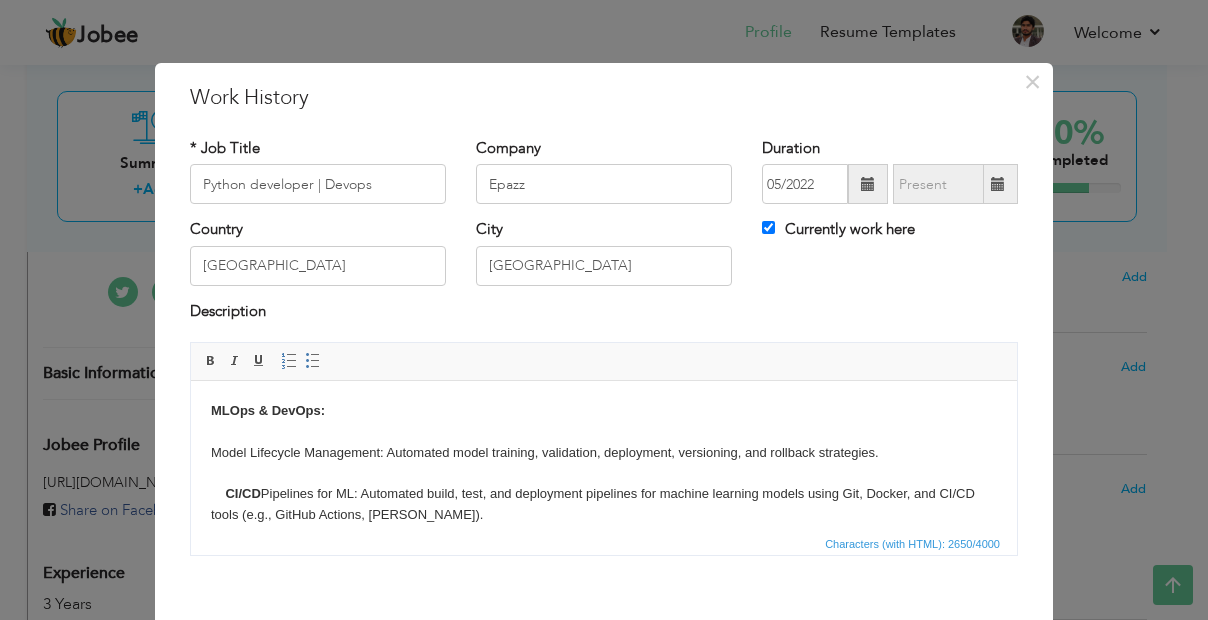 click on "MLOps & DevOps:     Model Lifecycle Management: Automated model training, validation, deployment, versioning, and rollback strategies.      CI/CD  Pipelines for ML: Automated build, test, and deployment pipelines for machine learning models using Git, Docker, and CI/CD tools (e.g., GitHub Actions, [PERSON_NAME]).      Model Deployment & Serving : Deploy machine learning models in production environments using Docker, REST APIs, and cloud/on-premise services.      Monitoring & Logging : Monitor model performance (latency, accuracy, drift), analyze good/bad predictions, and log inference metrics for continuous improvement.      Model Retraining Pipelines : Automated retraining triggered by performance drop or new data, ensuring adaptive learning in production.      Data & Feature Pipelines : Build and automate data preprocessing and feature extraction pipelines integrated into ML workflows.     Infrastructure as Code : Docker-based environments, API versioning, reproducible deployments." at bounding box center (604, 962) 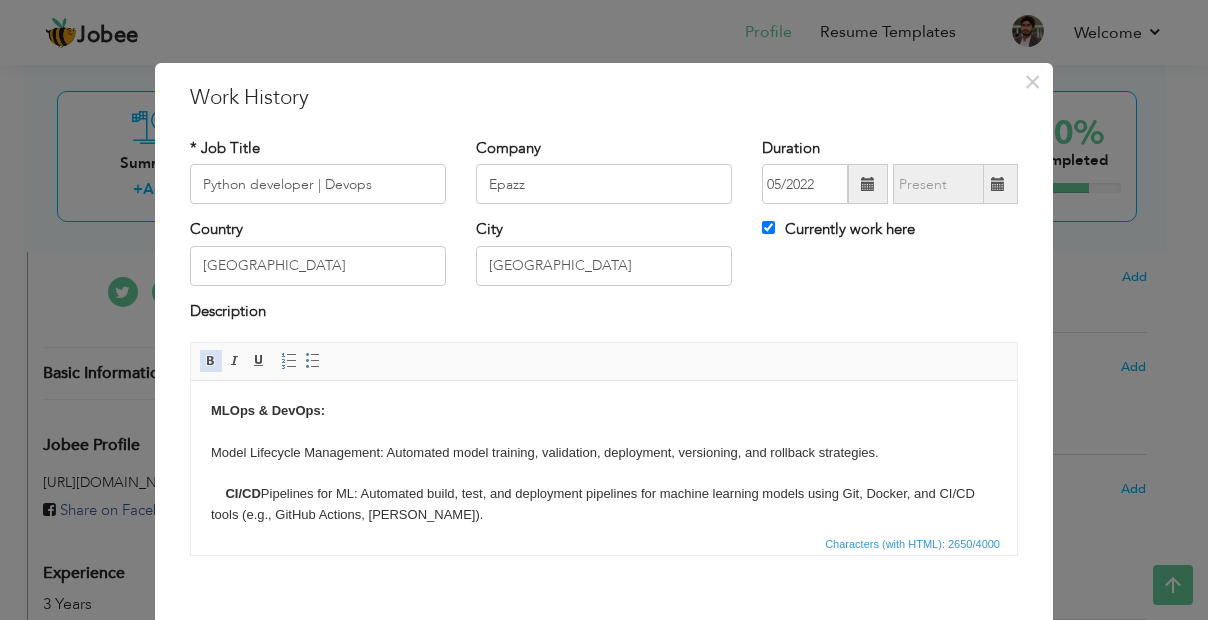 click at bounding box center [211, 361] 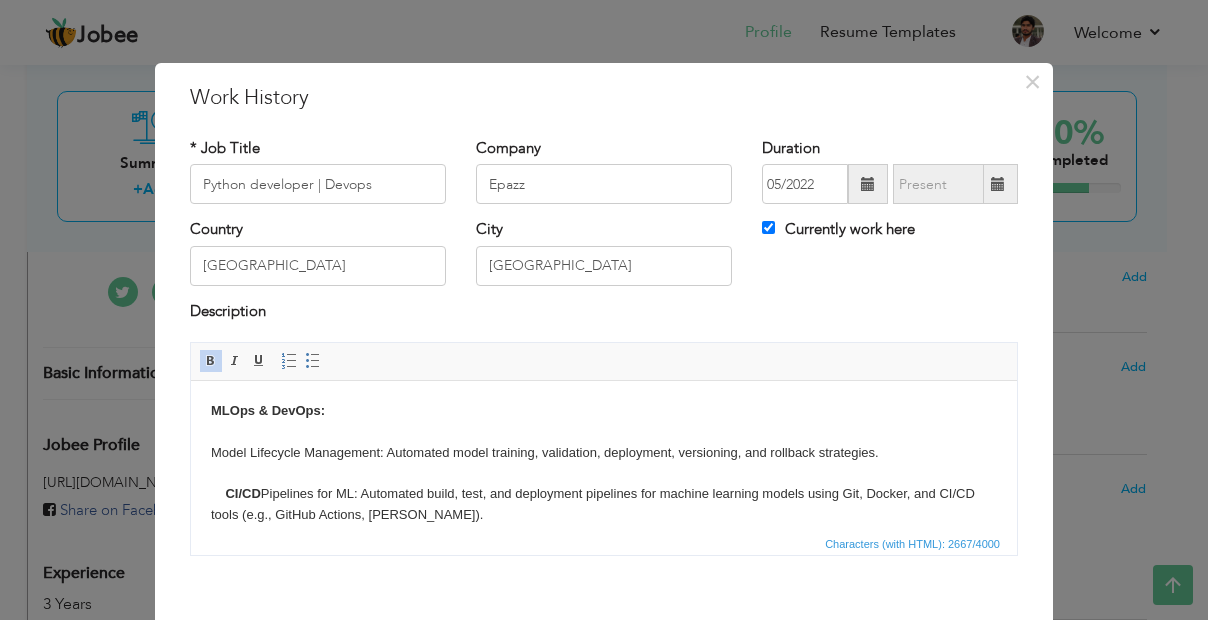 click on "MLOps & DevOps:     Model Lifecycle Management: Automated model training, validation, deployment, versioning, and rollback strategies.      CI/CD  Pipelines for ML: Automated build, test, and deployment pipelines for machine learning models using Git, Docker, and CI/CD tools (e.g., GitHub Actions, [PERSON_NAME]).      Model Deployment & Serving : Deploy machine learning models in production environments using Docker, REST APIs, and cloud/on-premise services.      Monitoring & Logging : Monitor model performance (latency, accuracy, drift), analyze good/bad predictions, and log inference metrics for continuous improvement.      Model Retraining Pipelines : Automated retraining triggered by performance drop or new data, ensuring adaptive learning in production.      Data & Feature Pipelines : Build and automate data preprocessing and feature extraction pipelines integrated into ML workflows.     Infrastructure as Code : Docker-based environments, API versioning, reproducible deployments." at bounding box center (604, 962) 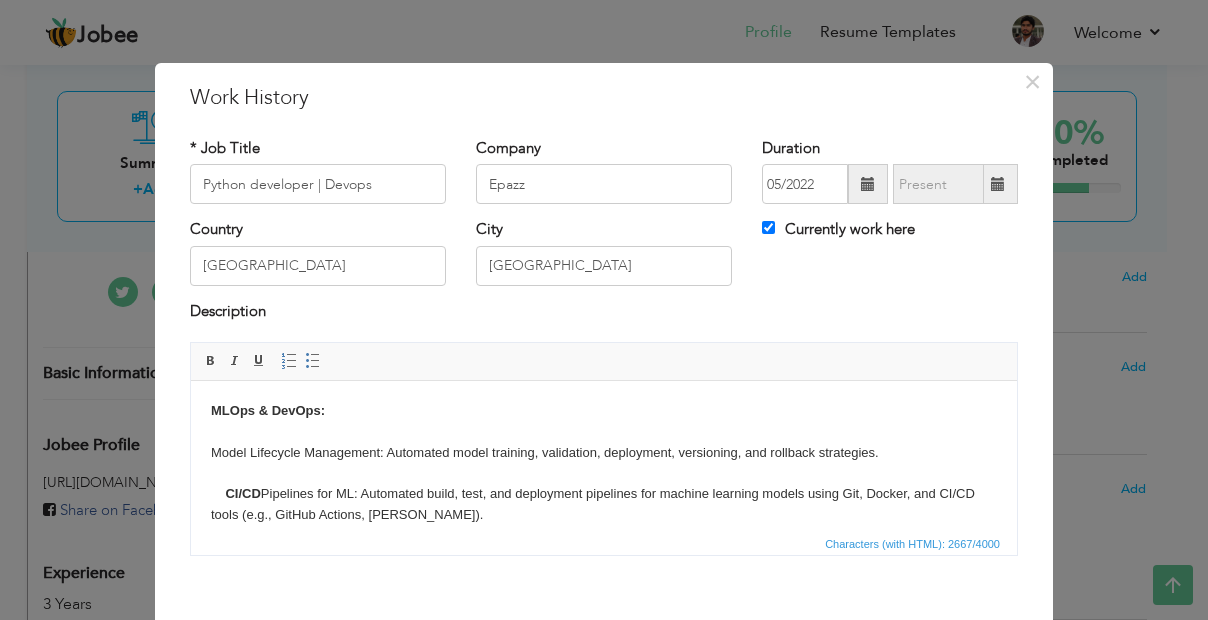click on "MLOps & DevOps:     Model Lifecycle Management: Automated model training, validation, deployment, versioning, and rollback strategies.      CI/CD  Pipelines for ML: Automated build, test, and deployment pipelines for machine learning models using Git, Docker, and CI/CD tools (e.g., GitHub Actions, [PERSON_NAME]).      Model Deployment & Serving : Deploy machine learning models in production environments using Docker, REST APIs, and cloud/on-premise services.      Monitoring & Logging : Monitor model performance (latency, accuracy, drift), analyze good/bad predictions, and log inference metrics for continuous improvement.      Model Retraining Pipelines : Automated retraining triggered by performance drop or new data, ensuring adaptive learning in production.      Data & Feature Pipelines : Build and automate data preprocessing and feature extraction pipelines integrated into ML workflows.     Infrastructure as Code : Docker-based environments, API versioning, reproducible deployments." at bounding box center [604, 962] 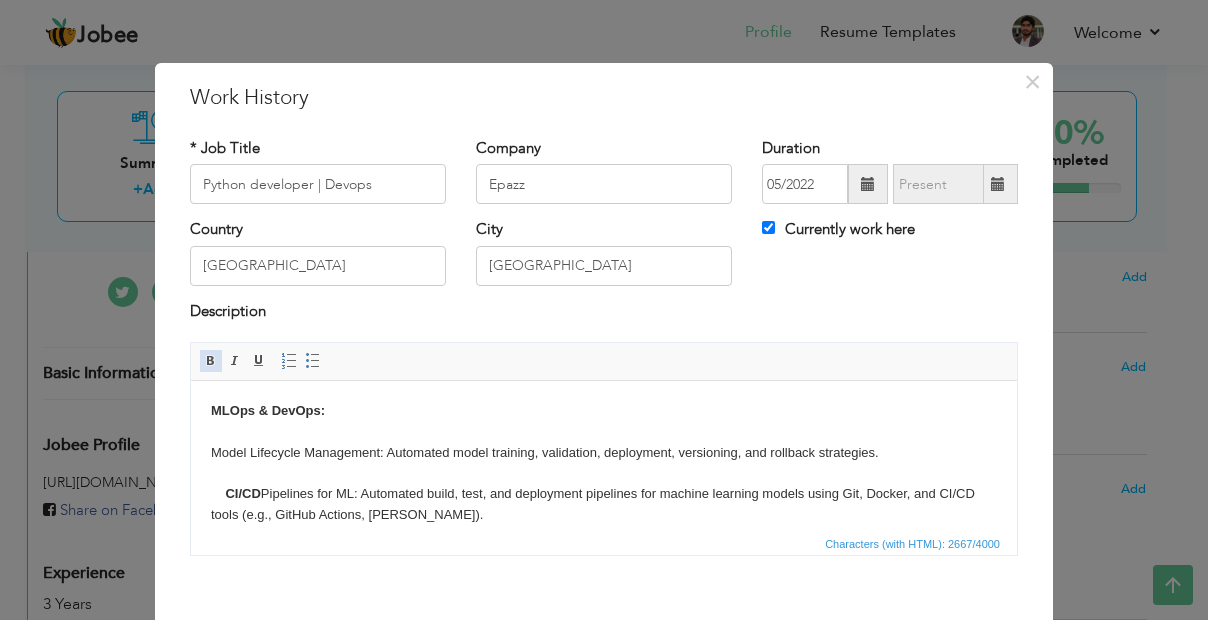 click at bounding box center [211, 361] 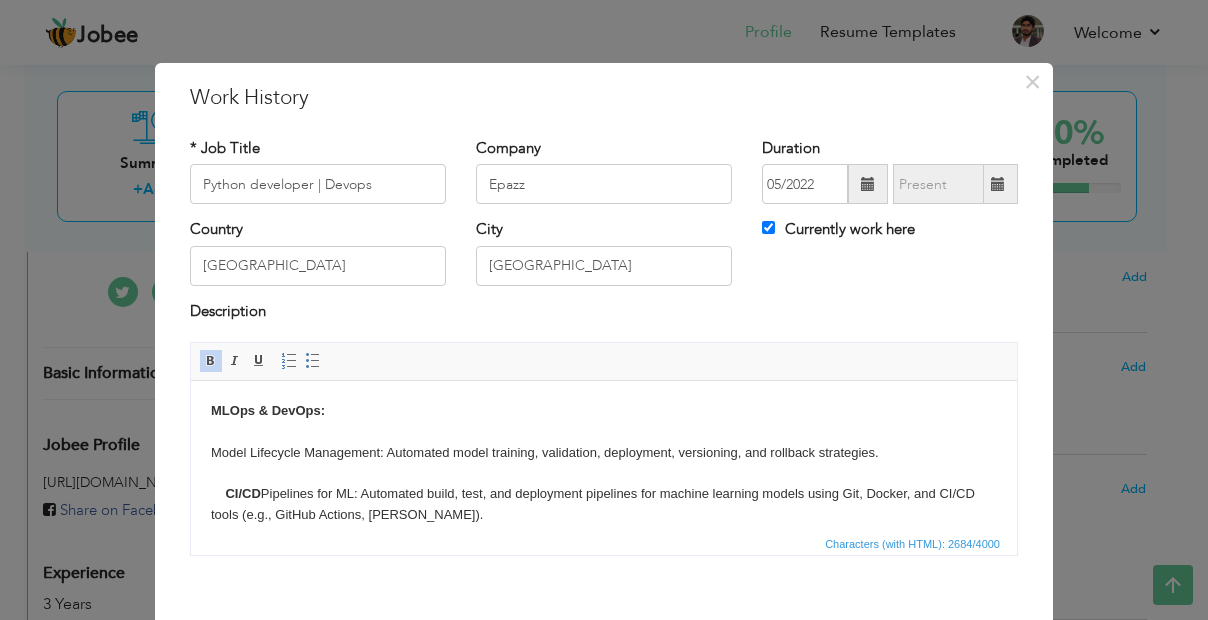 click on "MLOps & DevOps:     Model Lifecycle Management: Automated model training, validation, deployment, versioning, and rollback strategies.      CI/CD  Pipelines for ML: Automated build, test, and deployment pipelines for machine learning models using Git, Docker, and CI/CD tools (e.g., GitHub Actions, [PERSON_NAME]).      Model Deployment & Serving : Deploy machine learning models in production environments using Docker, REST APIs, and cloud/on-premise services.      Monitoring & Logging : Monitor model performance (latency, accuracy, drift), analyze good/bad predictions, and log inference metrics for continuous improvement.      Model Retraining Pipelines : Automated retraining triggered by performance drop or new data, ensuring adaptive learning in production.      Data & Feature Pipelines : Build and automate data preprocessing and feature extraction pipelines integrated into ML workflows.     Infrastructure as Code : Docker-based environments, API versioning, reproducible deployments." at bounding box center (604, 962) 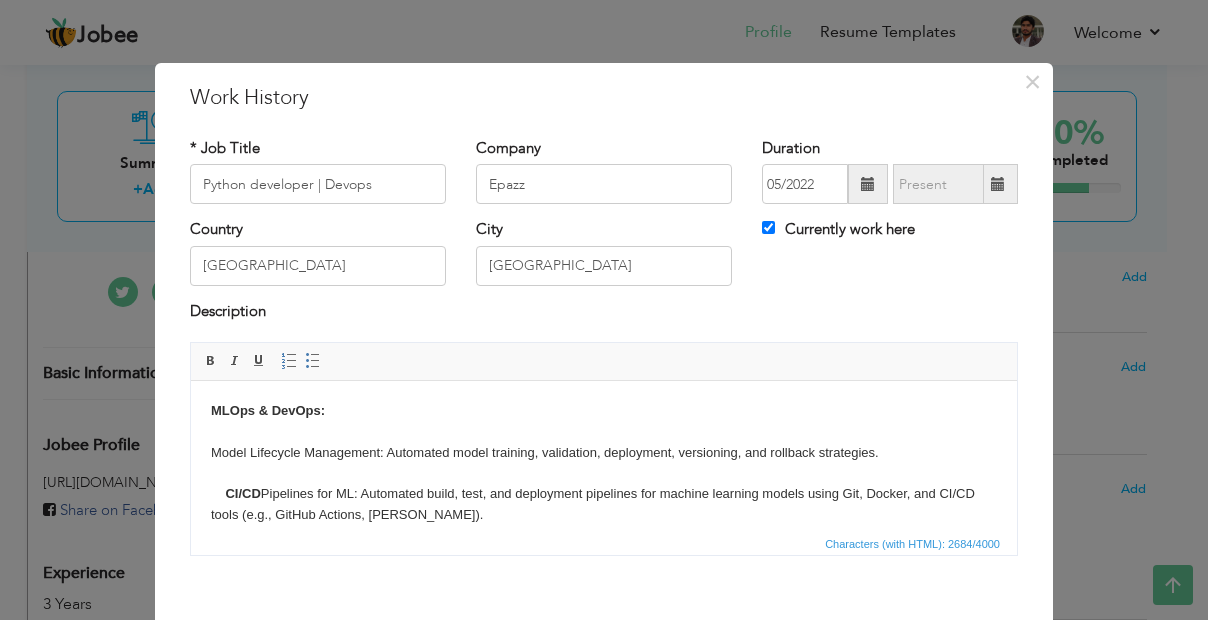 click on "MLOps & DevOps:     Model Lifecycle Management: Automated model training, validation, deployment, versioning, and rollback strategies.      CI/CD  Pipelines for ML: Automated build, test, and deployment pipelines for machine learning models using Git, Docker, and CI/CD tools (e.g., GitHub Actions, [PERSON_NAME]).      Model Deployment & Serving : Deploy machine learning models in production environments using Docker, REST APIs, and cloud/on-premise services.      Monitoring & Logging : Monitor model performance (latency, accuracy, drift), analyze good/bad predictions, and log inference metrics for continuous improvement.      Model Retraining Pipelines : Automated retraining triggered by performance drop or new data, ensuring adaptive learning in production.      Data & Feature Pipelines : Build and automate data preprocessing and feature extraction pipelines integrated into ML workflows.     Infrastructure as Code : Docker-based environments, API versioning, reproducible deployments." at bounding box center [604, 962] 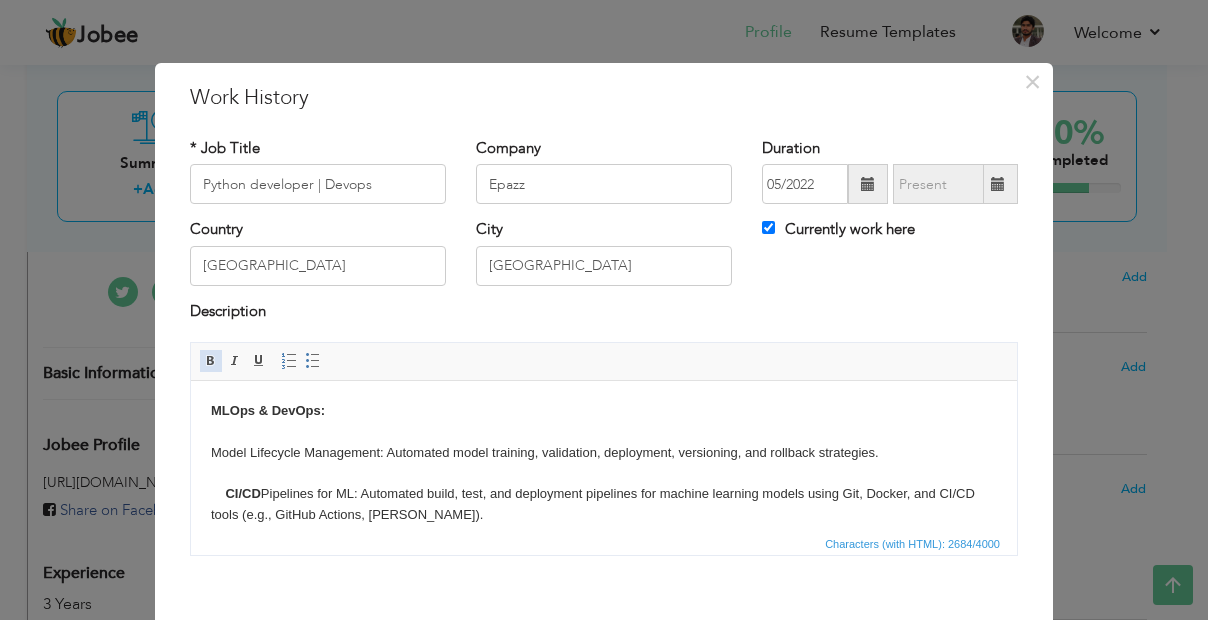 click on "Bold" at bounding box center [211, 361] 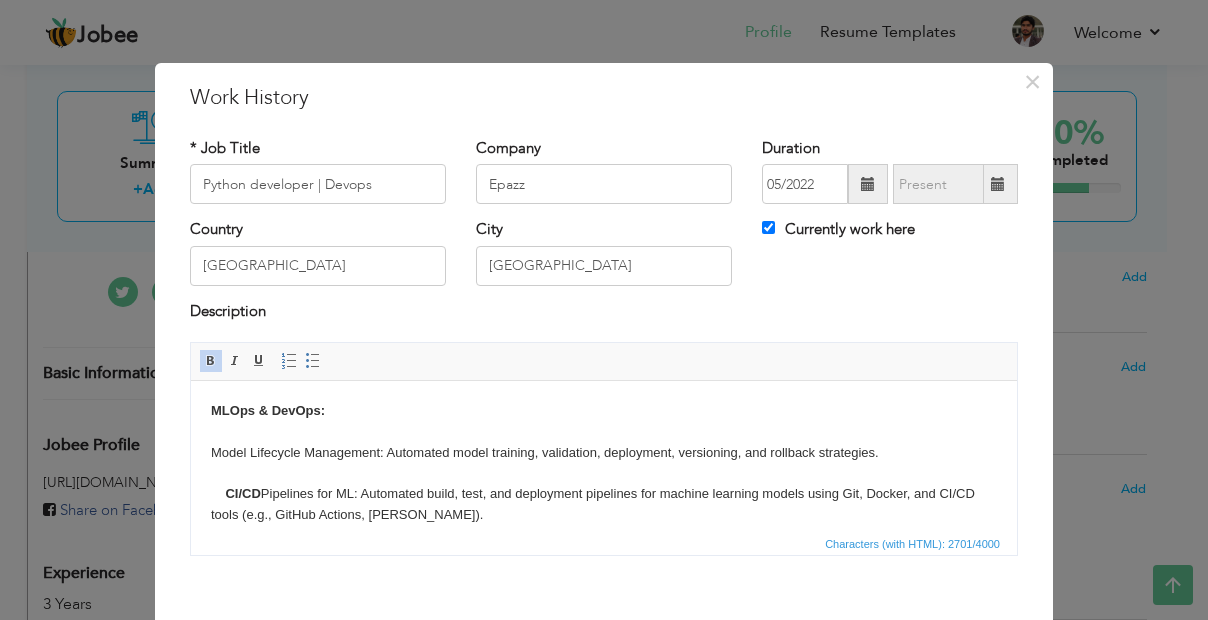 click on "MLOps & DevOps:     Model Lifecycle Management: Automated model training, validation, deployment, versioning, and rollback strategies.      CI/CD  Pipelines for ML: Automated build, test, and deployment pipelines for machine learning models using Git, Docker, and CI/CD tools (e.g., GitHub Actions, [PERSON_NAME]).      Model Deployment & Serving : Deploy machine learning models in production environments using Docker, REST APIs, and cloud/on-premise services.      Monitoring & Logging : Monitor model performance (latency, accuracy, drift), analyze good/bad predictions, and log inference metrics for continuous improvement.      Model Retraining Pipelines : Automated retraining triggered by performance drop or new data, ensuring adaptive learning in production.      Data & Feature Pipelines : Build and automate data preprocessing and feature extraction pipelines integrated into ML workflows.     Infrastructure as Code : Docker-based environments, API versioning, reproducible deployments." at bounding box center (604, 962) 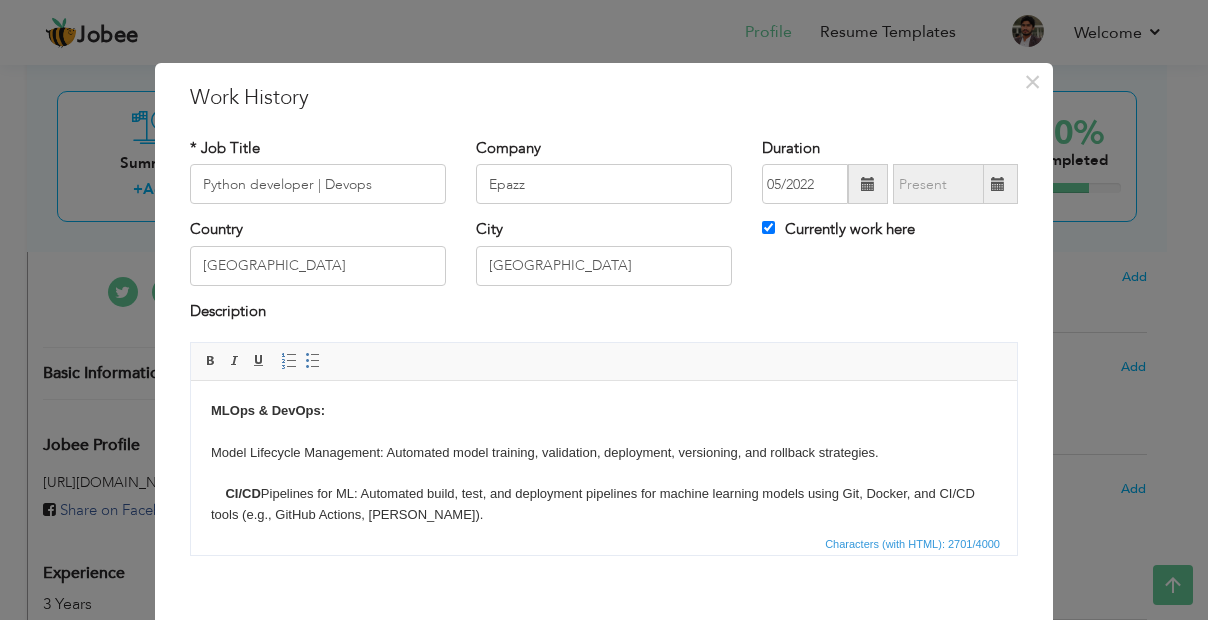 click on "MLOps & DevOps:     Model Lifecycle Management: Automated model training, validation, deployment, versioning, and rollback strategies.      CI/CD  Pipelines for ML: Automated build, test, and deployment pipelines for machine learning models using Git, Docker, and CI/CD tools (e.g., GitHub Actions, [PERSON_NAME]).      Model Deployment & Serving : Deploy machine learning models in production environments using Docker, REST APIs, and cloud/on-premise services.      Monitoring & Logging : Monitor model performance (latency, accuracy, drift), analyze good/bad predictions, and log inference metrics for continuous improvement.      Model Retraining Pipelines : Automated retraining triggered by performance drop or new data, ensuring adaptive learning in production.      Data & Feature Pipelines : Build and automate data preprocessing and feature extraction pipelines integrated into ML workflows.     Infrastructure as Code : Docker-based environments, API versioning, reproducible deployments." at bounding box center (604, 962) 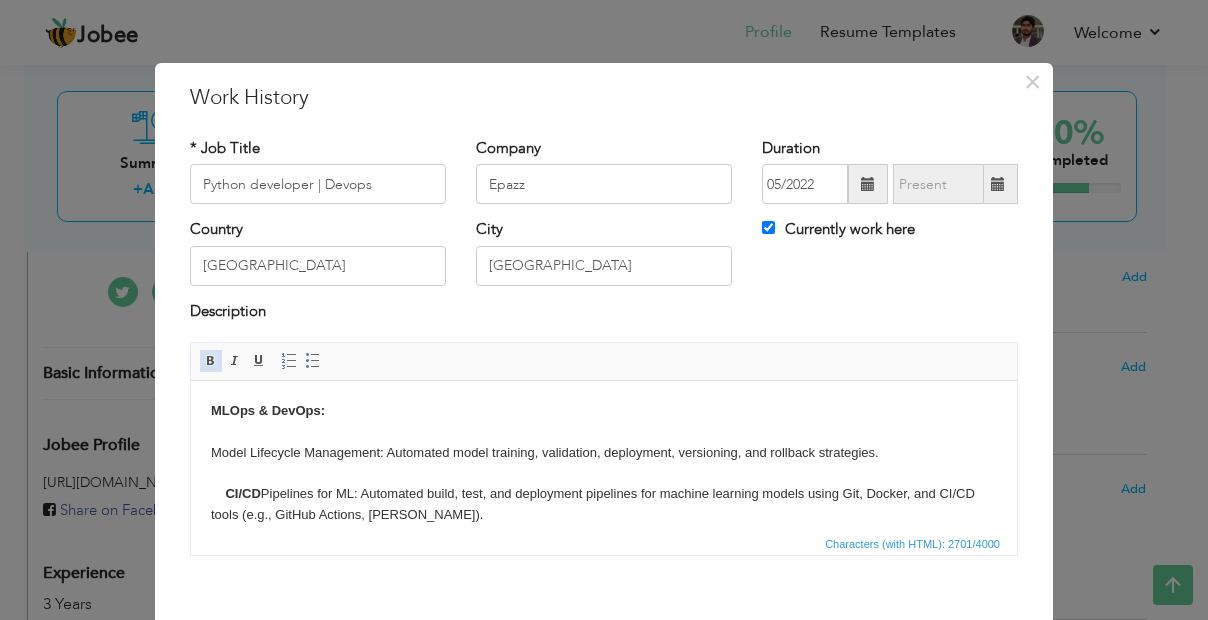 click at bounding box center (211, 361) 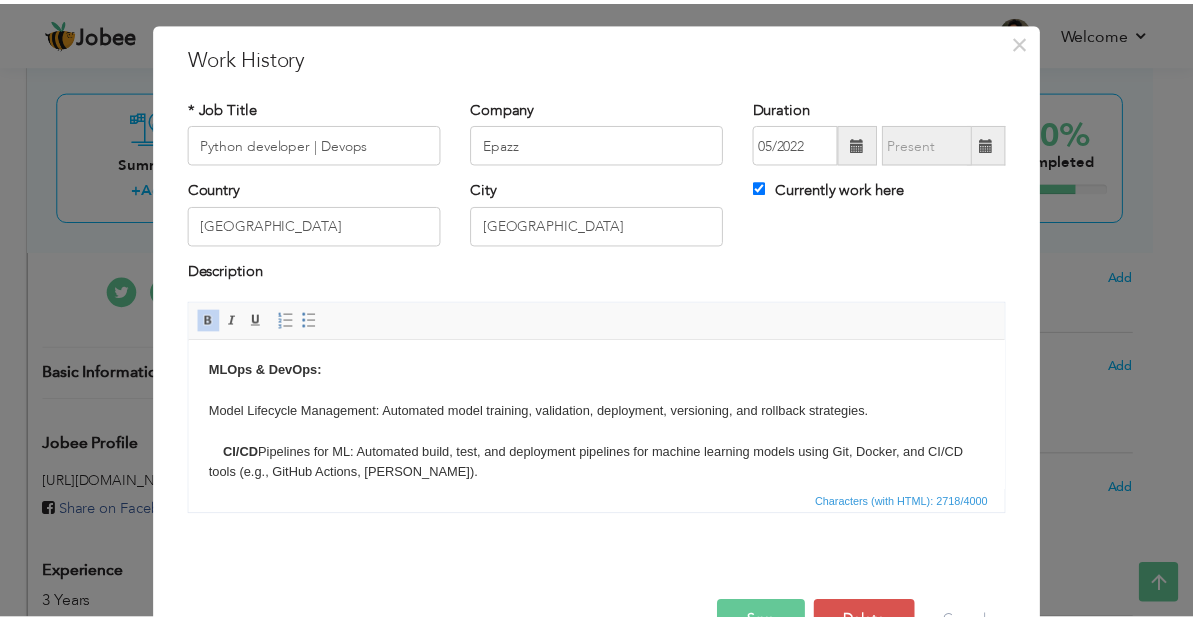scroll, scrollTop: 50, scrollLeft: 0, axis: vertical 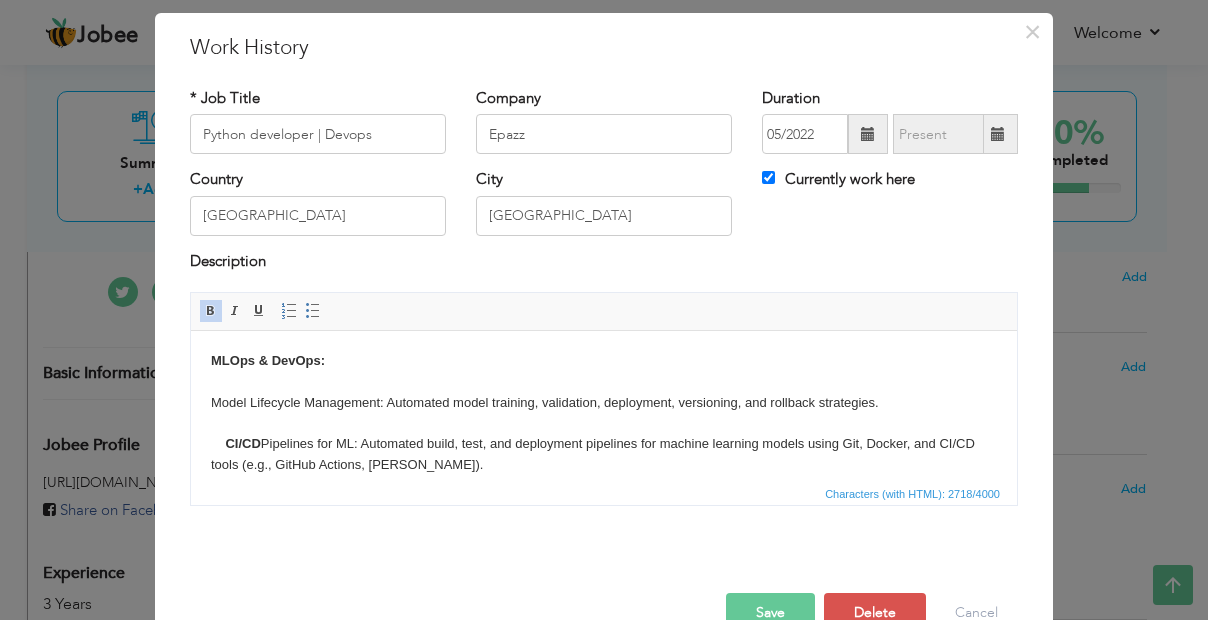 click on "Save" at bounding box center (770, 613) 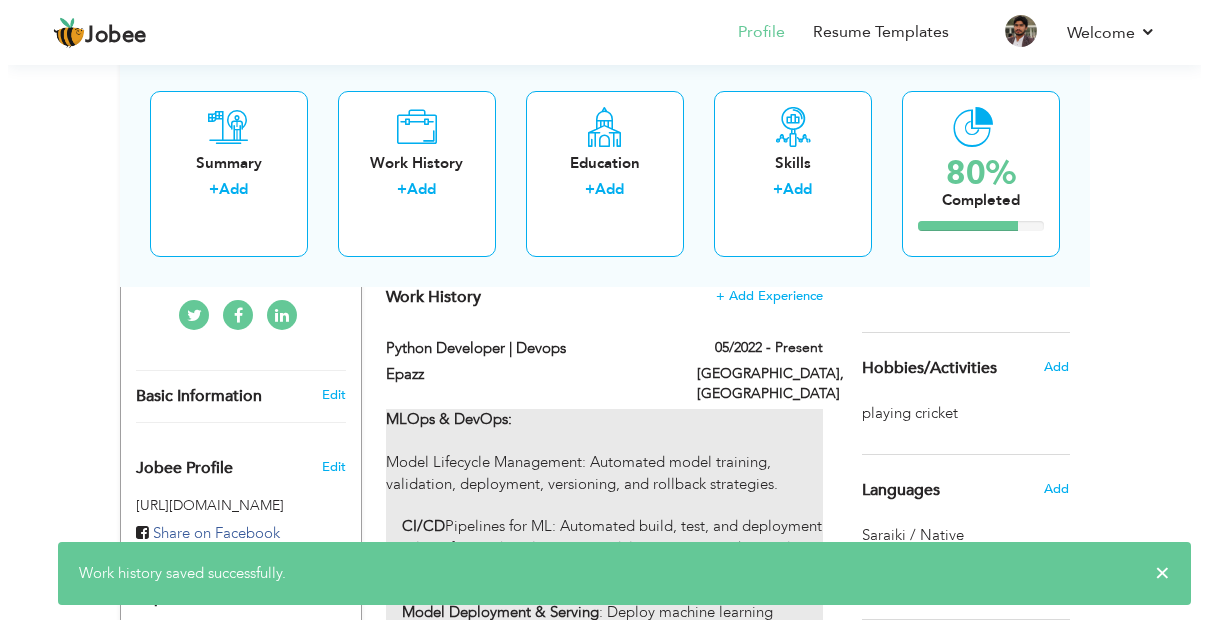 scroll, scrollTop: 544, scrollLeft: 0, axis: vertical 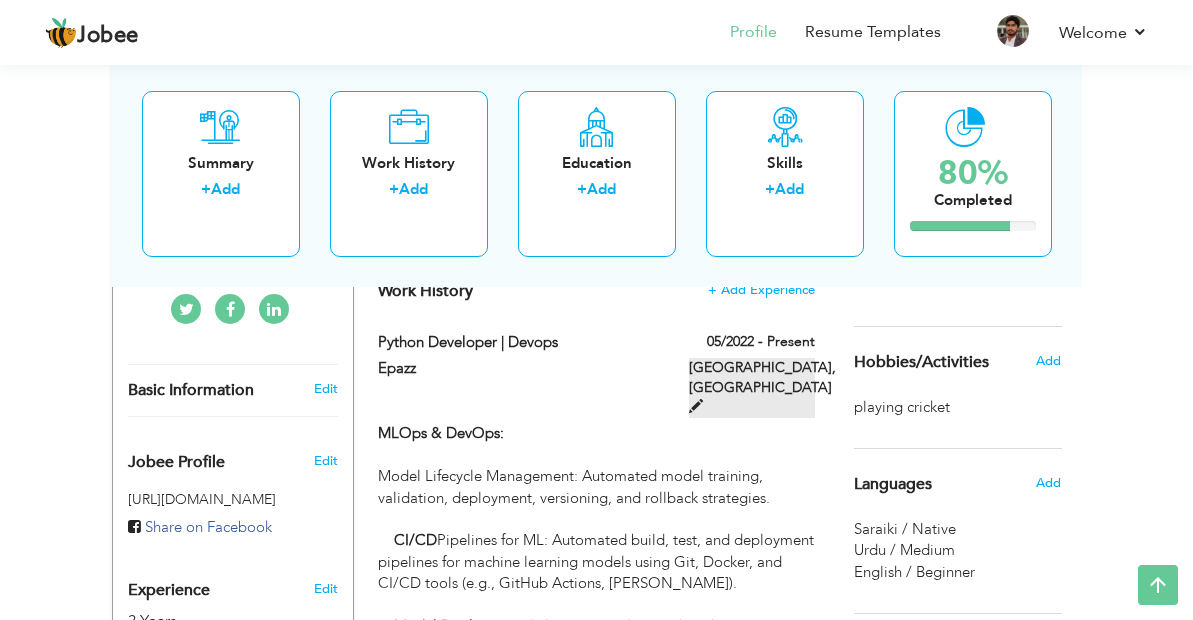click at bounding box center [696, 406] 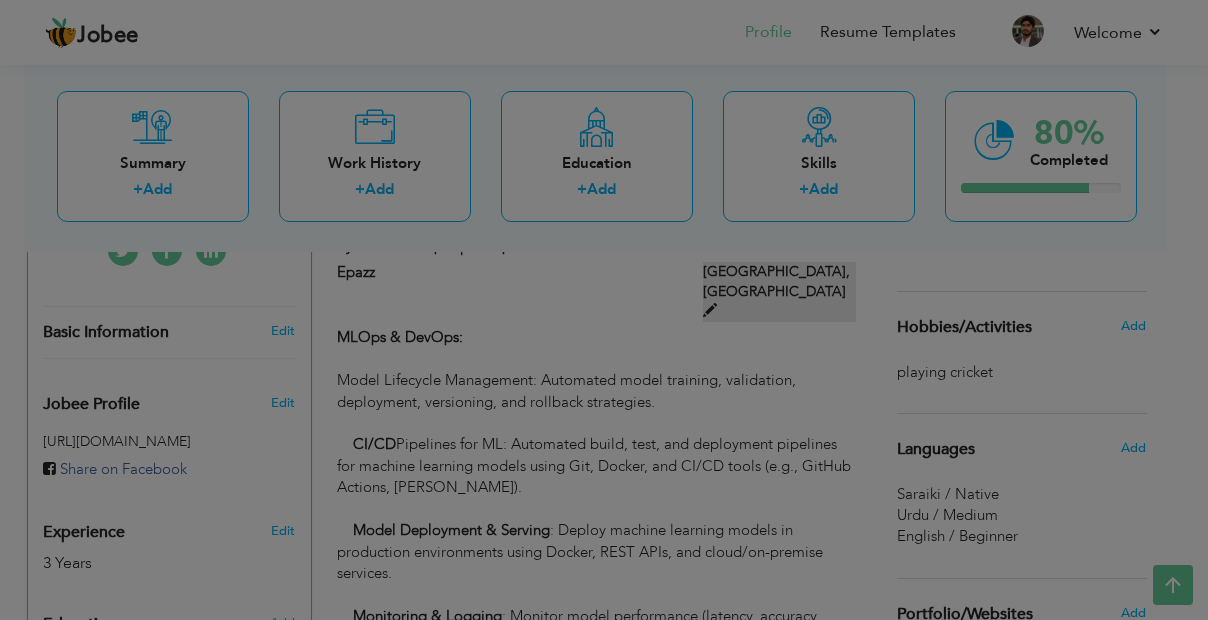 scroll, scrollTop: 0, scrollLeft: 0, axis: both 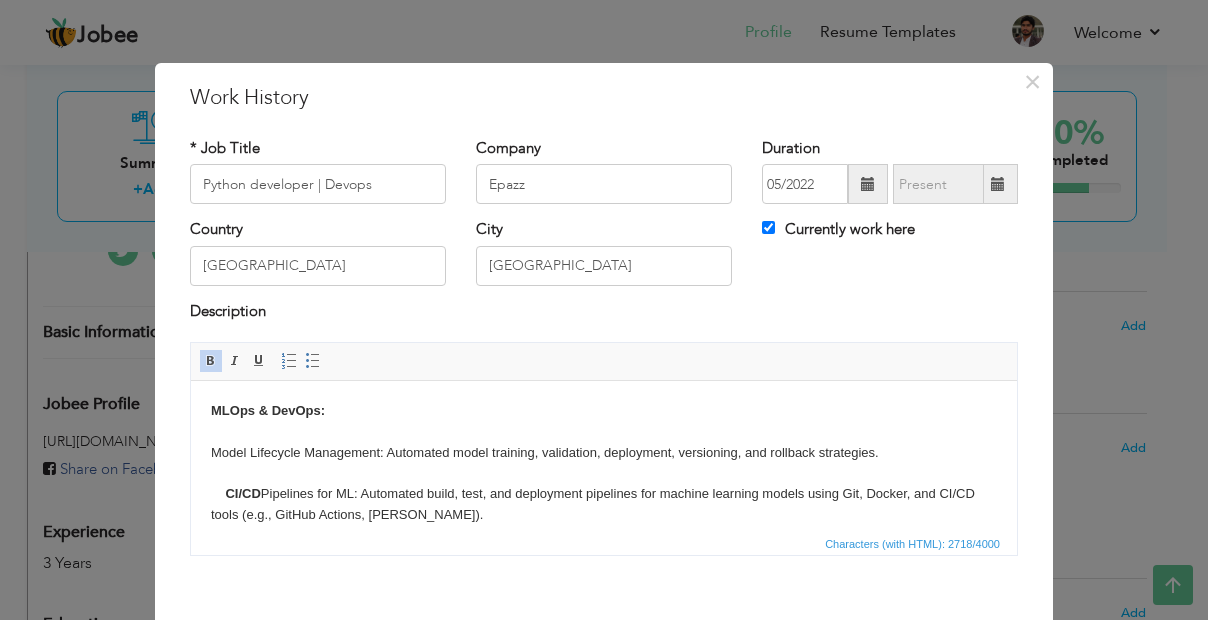 click on "MLOps & DevOps:     Model Lifecycle Management: Automated model training, validation, deployment, versioning, and rollback strategies.      CI/CD  Pipelines for ML: Automated build, test, and deployment pipelines for machine learning models using Git, Docker, and CI/CD tools (e.g., GitHub Actions, [PERSON_NAME]).      Model Deployment & Serving : Deploy machine learning models in production environments using Docker, REST APIs, and cloud/on-premise services.      Monitoring & Logging : Monitor model performance (latency, accuracy, drift), analyze good/bad predictions, and log inference metrics for continuous improvement.      Model Retraining Pipelines : Automated retraining triggered by performance drop or new data, ensuring adaptive learning in production.      Data & Feature Pipelines : Build and automate data preprocessing and feature extraction pipelines integrated into ML workflows.     Infrastructure as Code : Docker-based environments, API versioning, reproducible deployments." at bounding box center (604, 962) 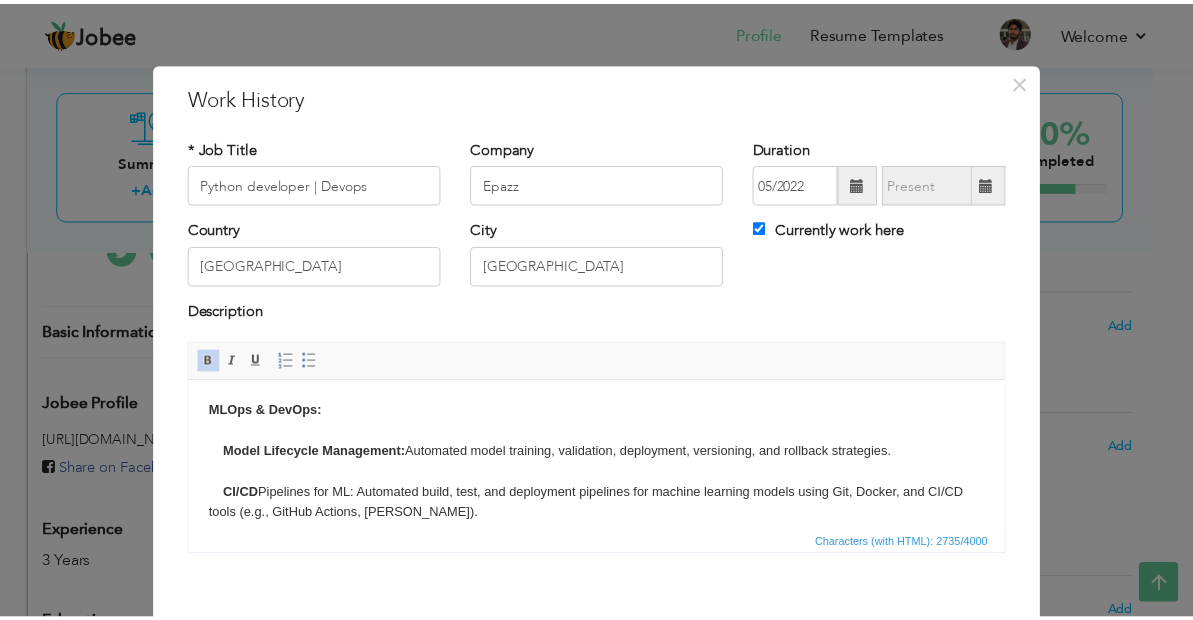 scroll, scrollTop: 98, scrollLeft: 0, axis: vertical 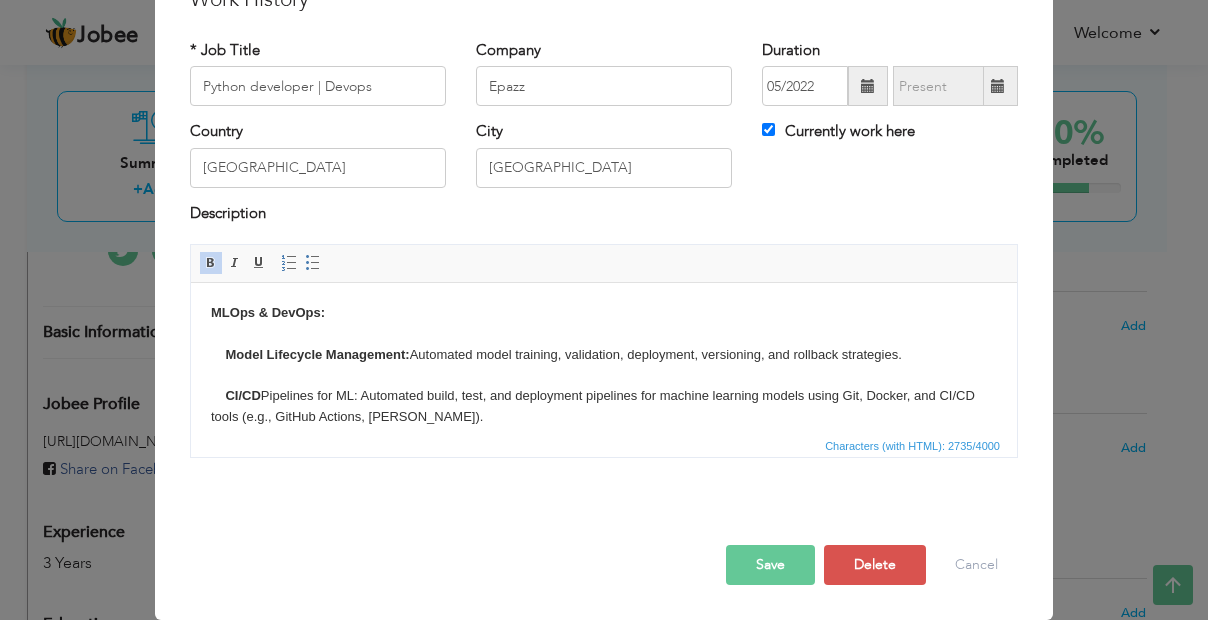 click on "Save" at bounding box center [770, 565] 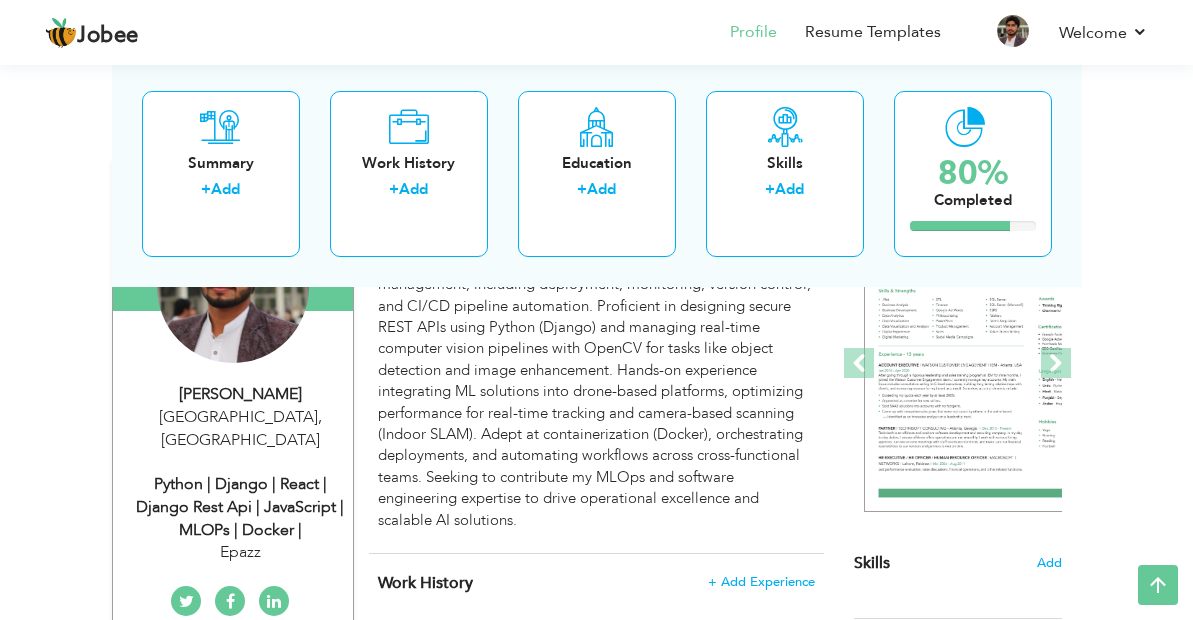 scroll, scrollTop: 0, scrollLeft: 0, axis: both 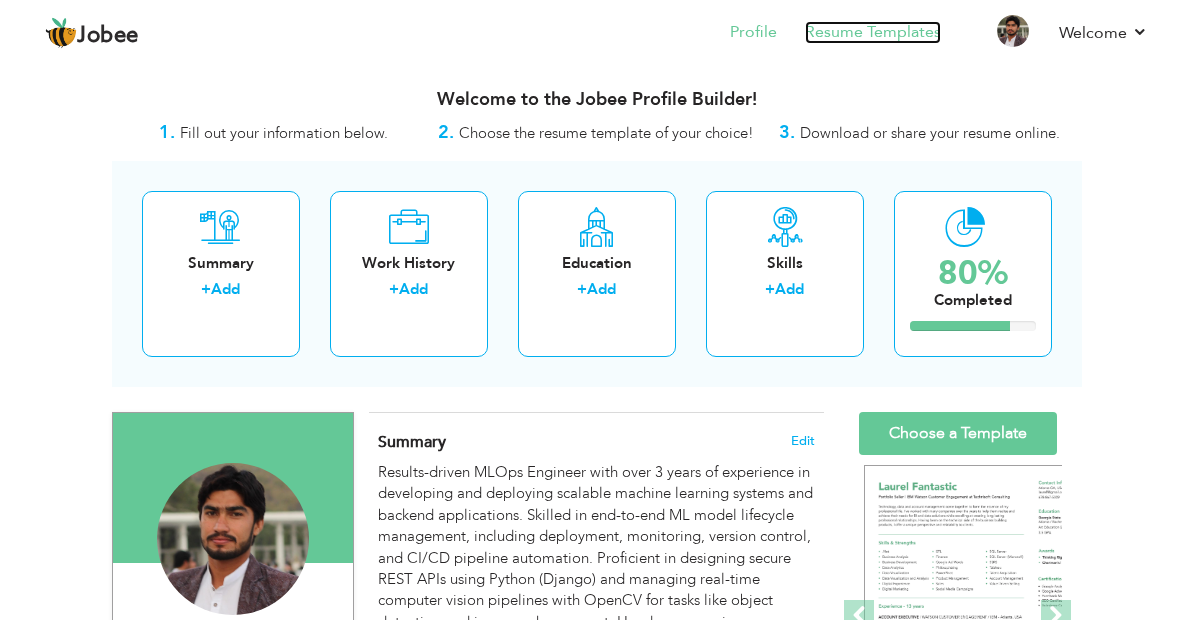 click on "Resume Templates" at bounding box center [873, 32] 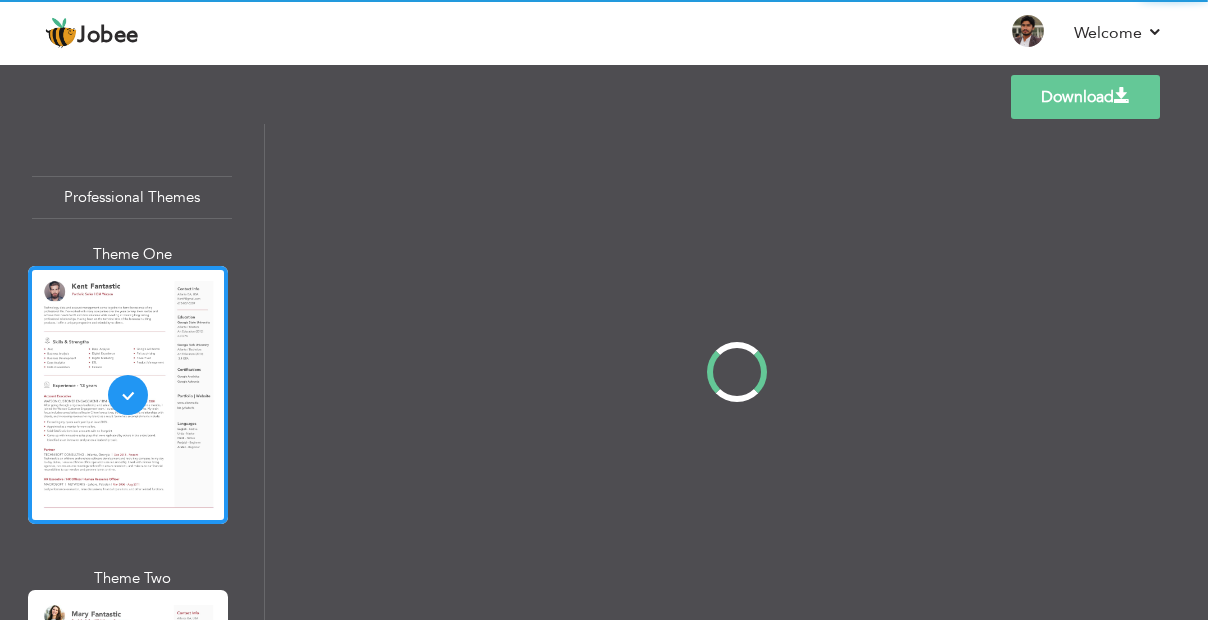 scroll, scrollTop: 0, scrollLeft: 0, axis: both 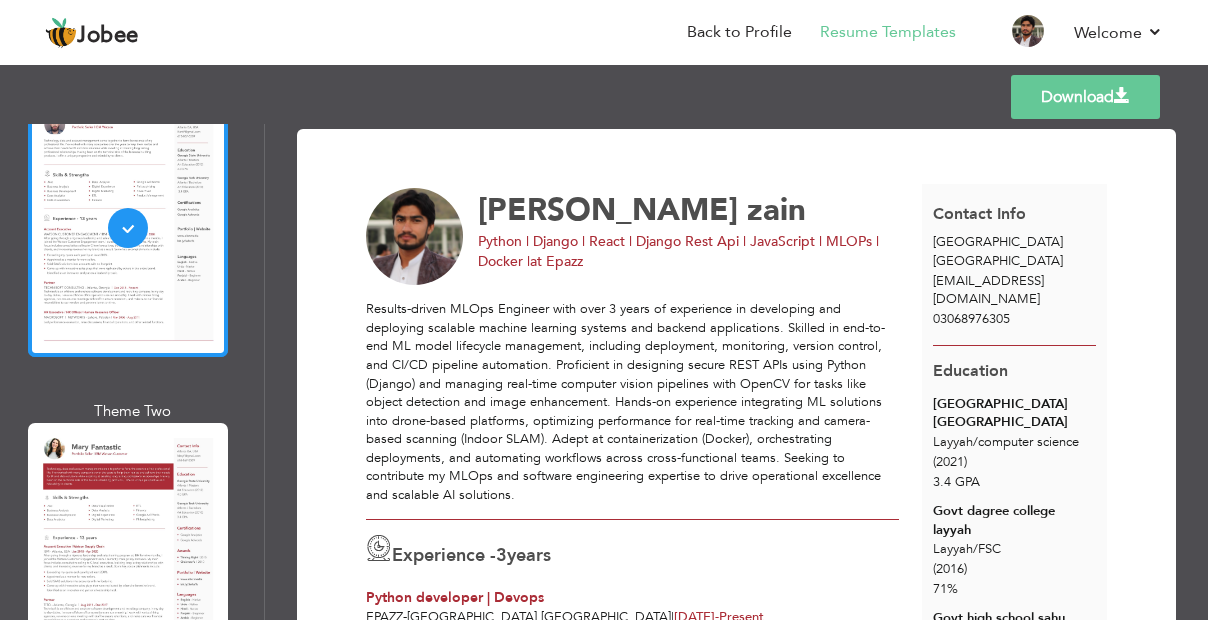 click at bounding box center [128, 552] 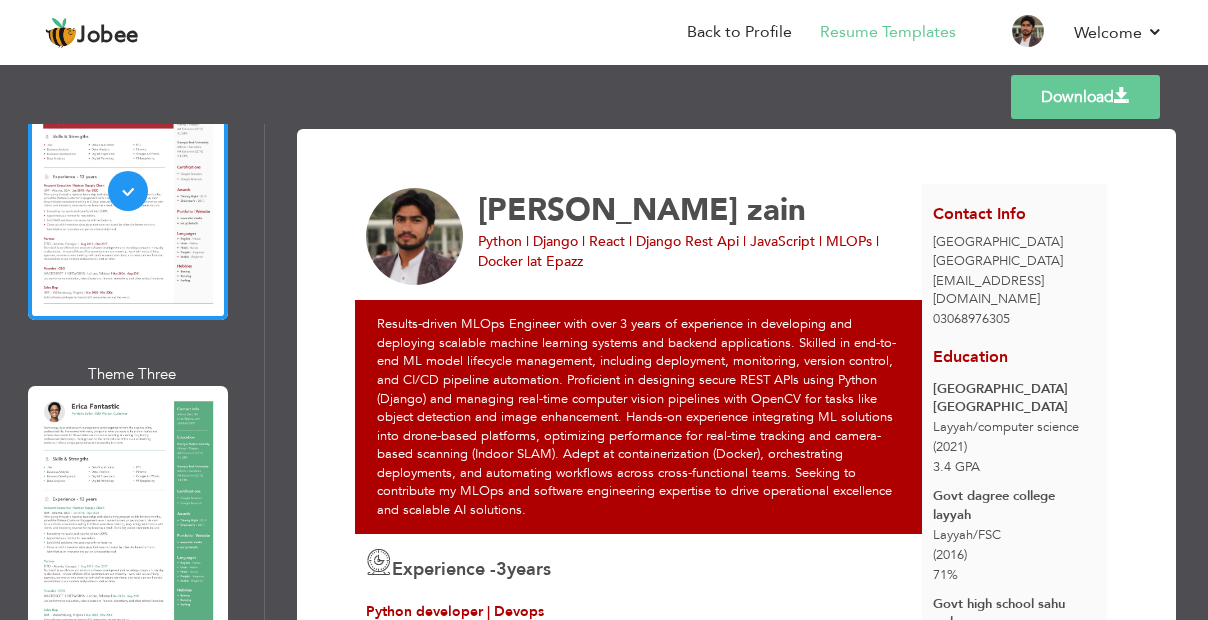 scroll, scrollTop: 544, scrollLeft: 0, axis: vertical 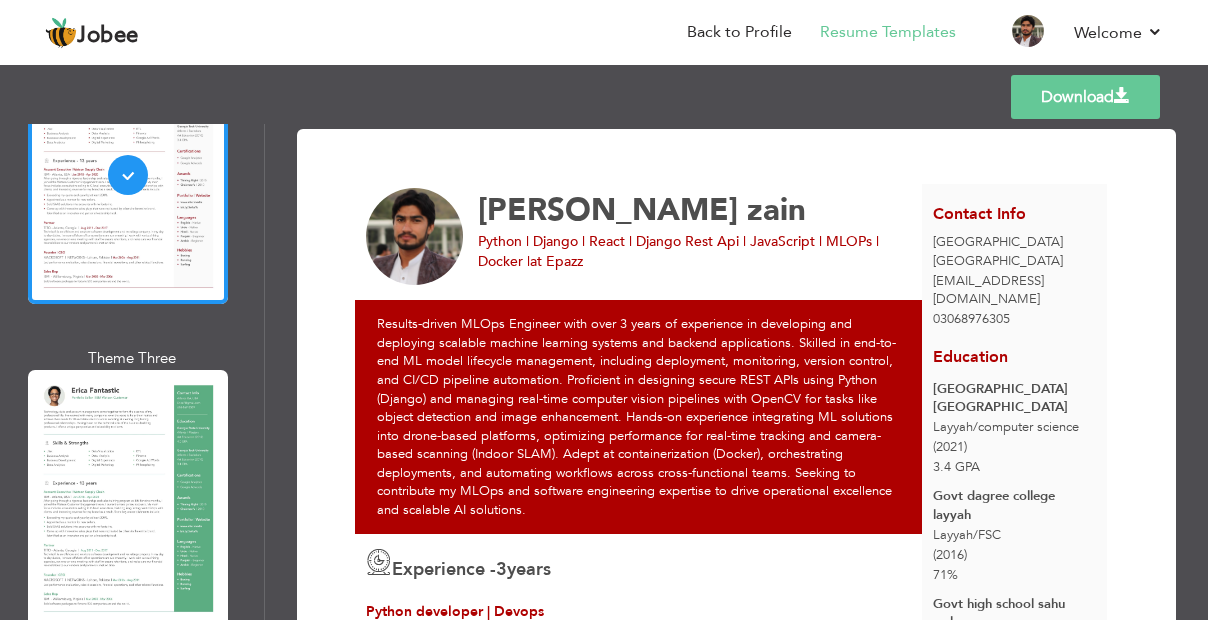 click at bounding box center (128, 499) 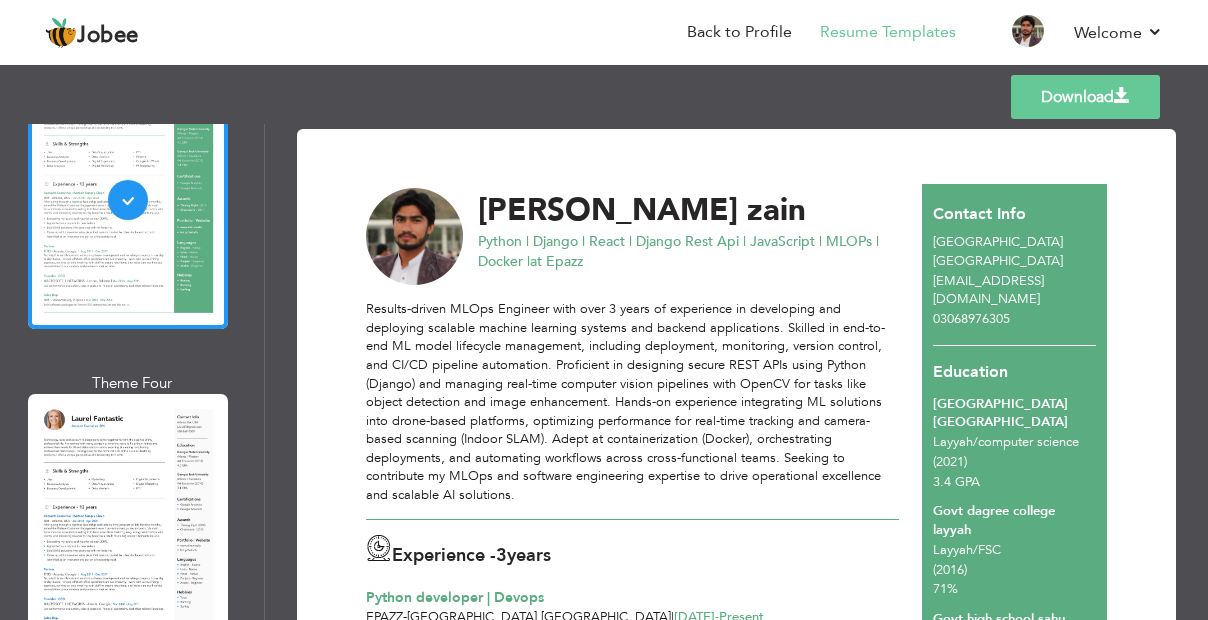 scroll, scrollTop: 923, scrollLeft: 0, axis: vertical 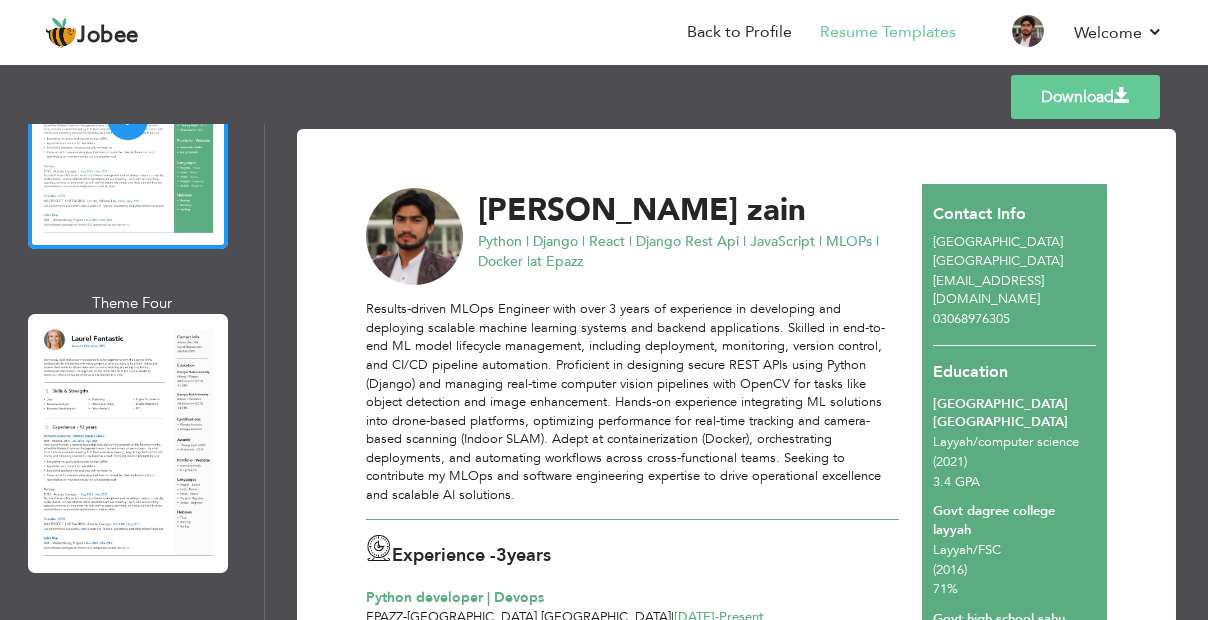 click at bounding box center (128, 443) 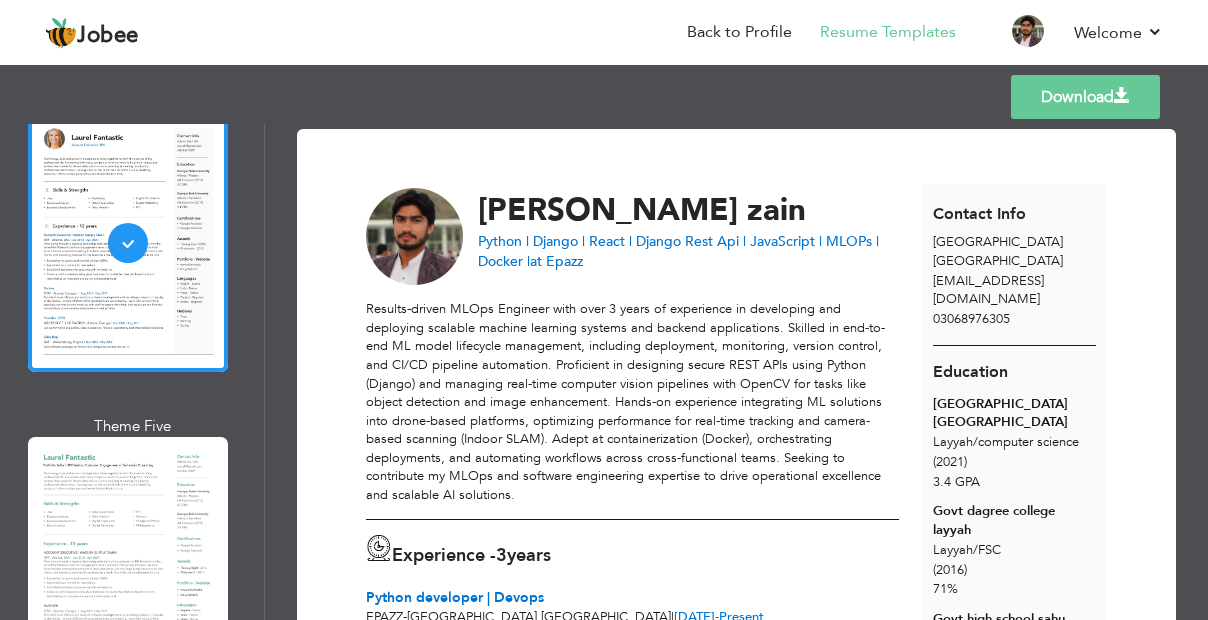 scroll, scrollTop: 1141, scrollLeft: 0, axis: vertical 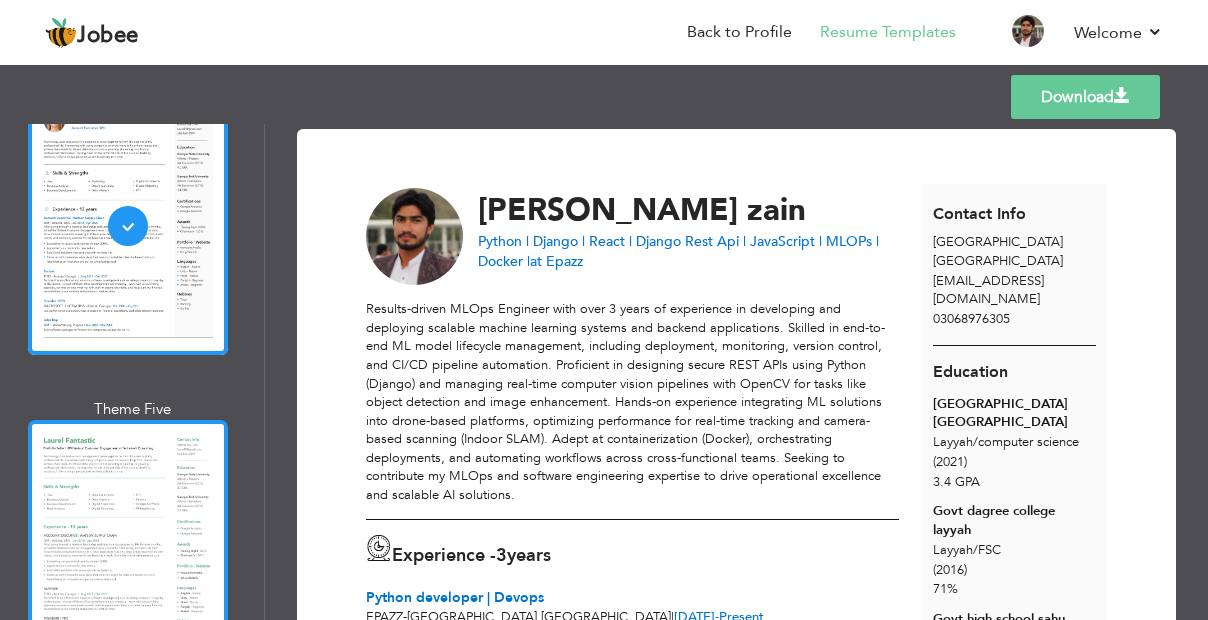 click at bounding box center (128, 549) 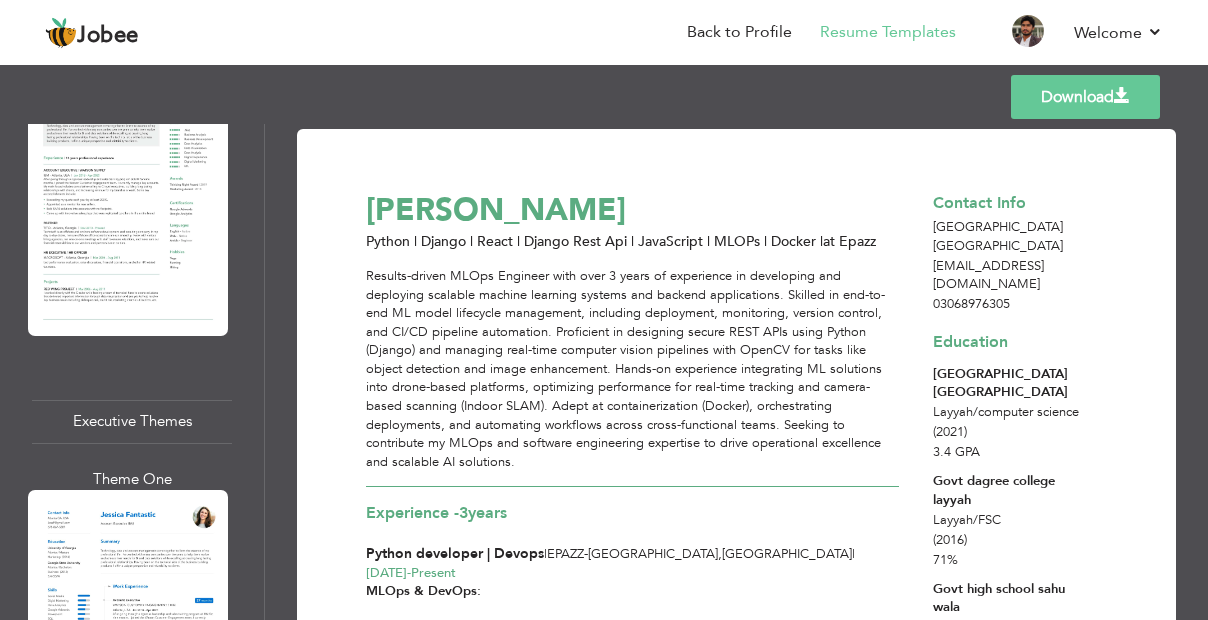 scroll, scrollTop: 3233, scrollLeft: 0, axis: vertical 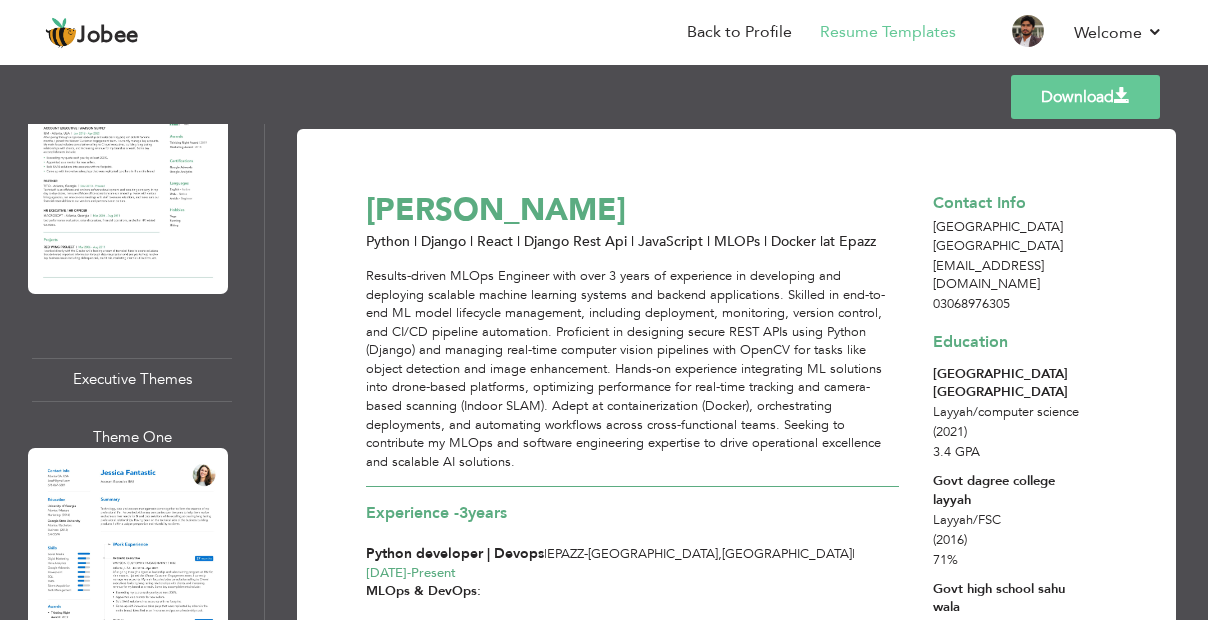 click at bounding box center [128, 577] 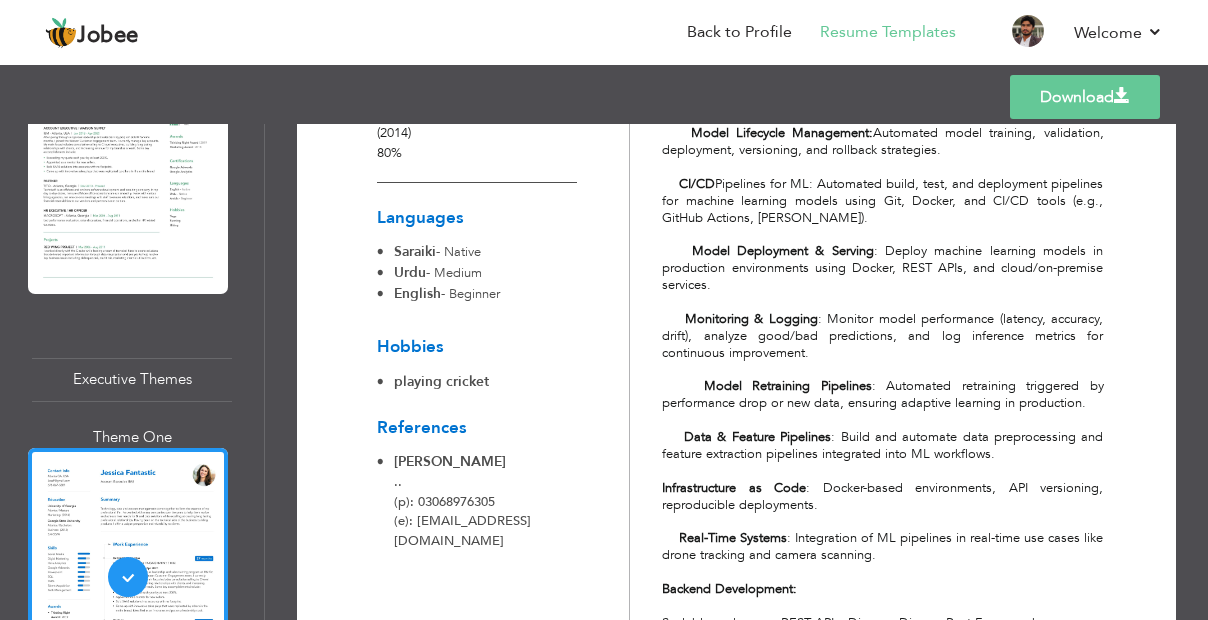 scroll, scrollTop: 663, scrollLeft: 0, axis: vertical 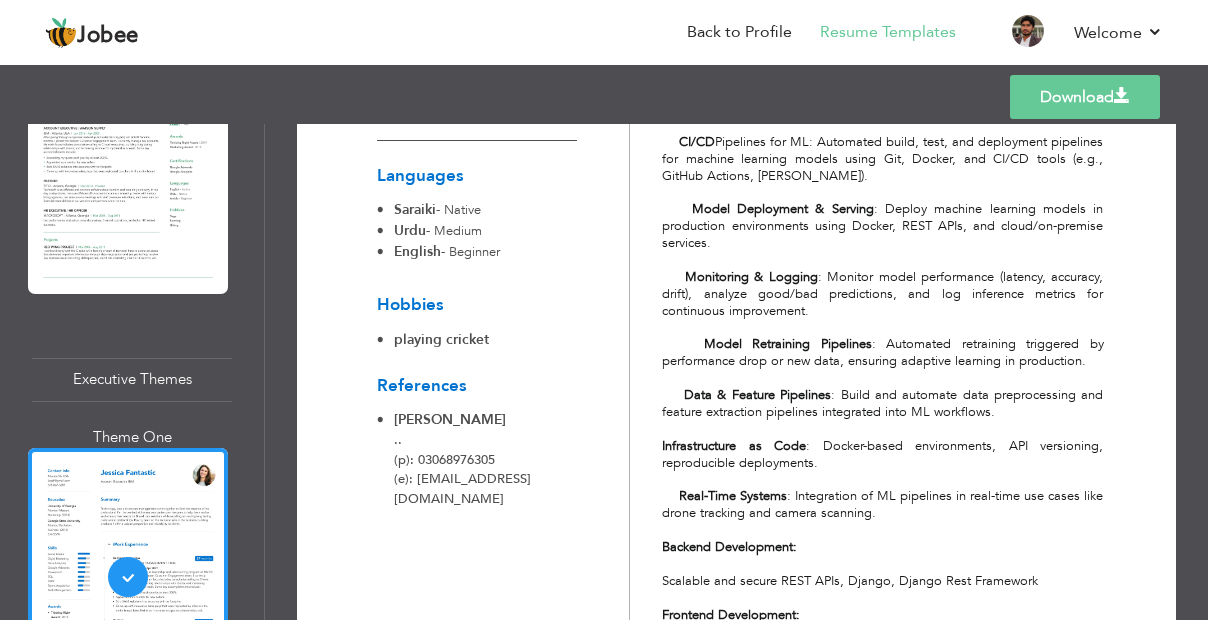 click on "Download" at bounding box center (1085, 97) 